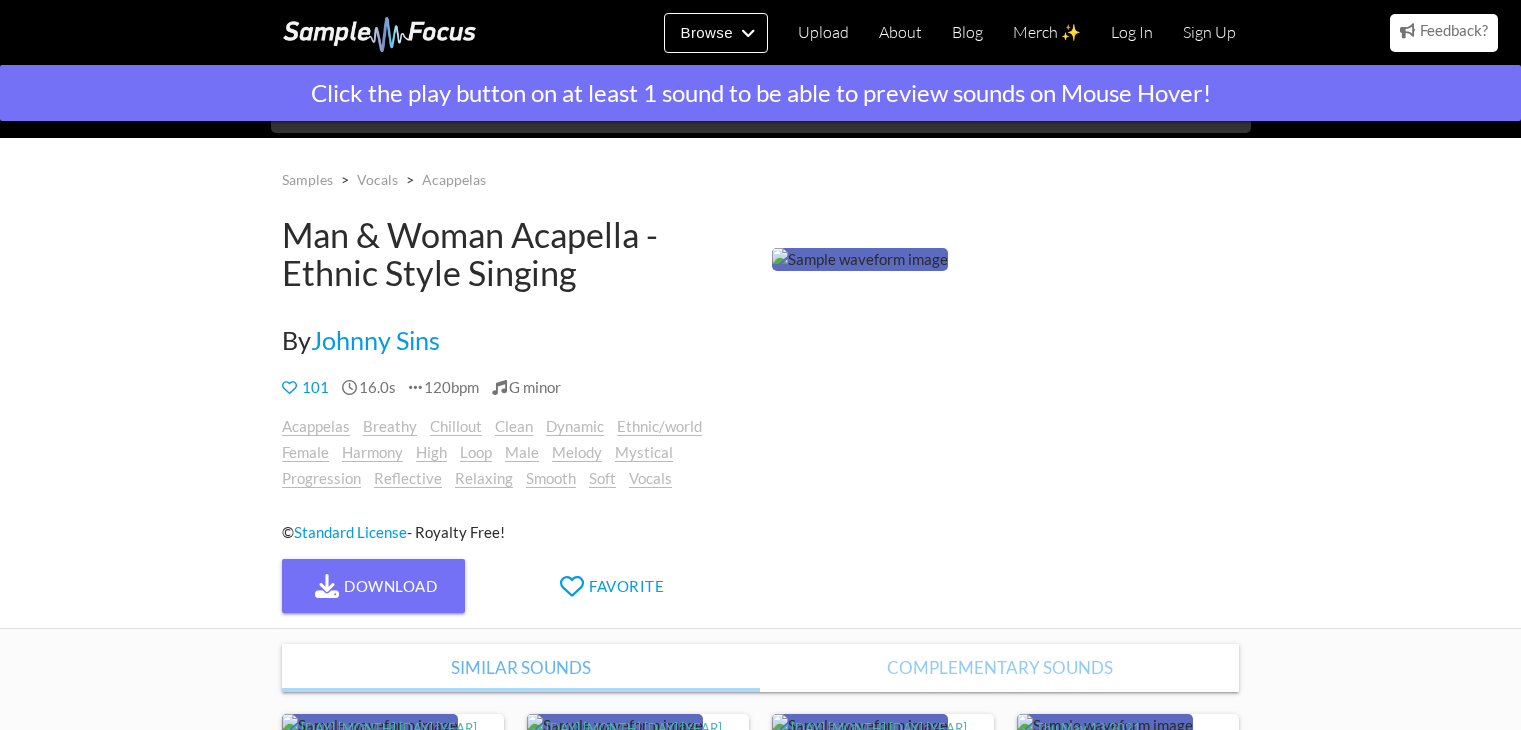scroll, scrollTop: 0, scrollLeft: 0, axis: both 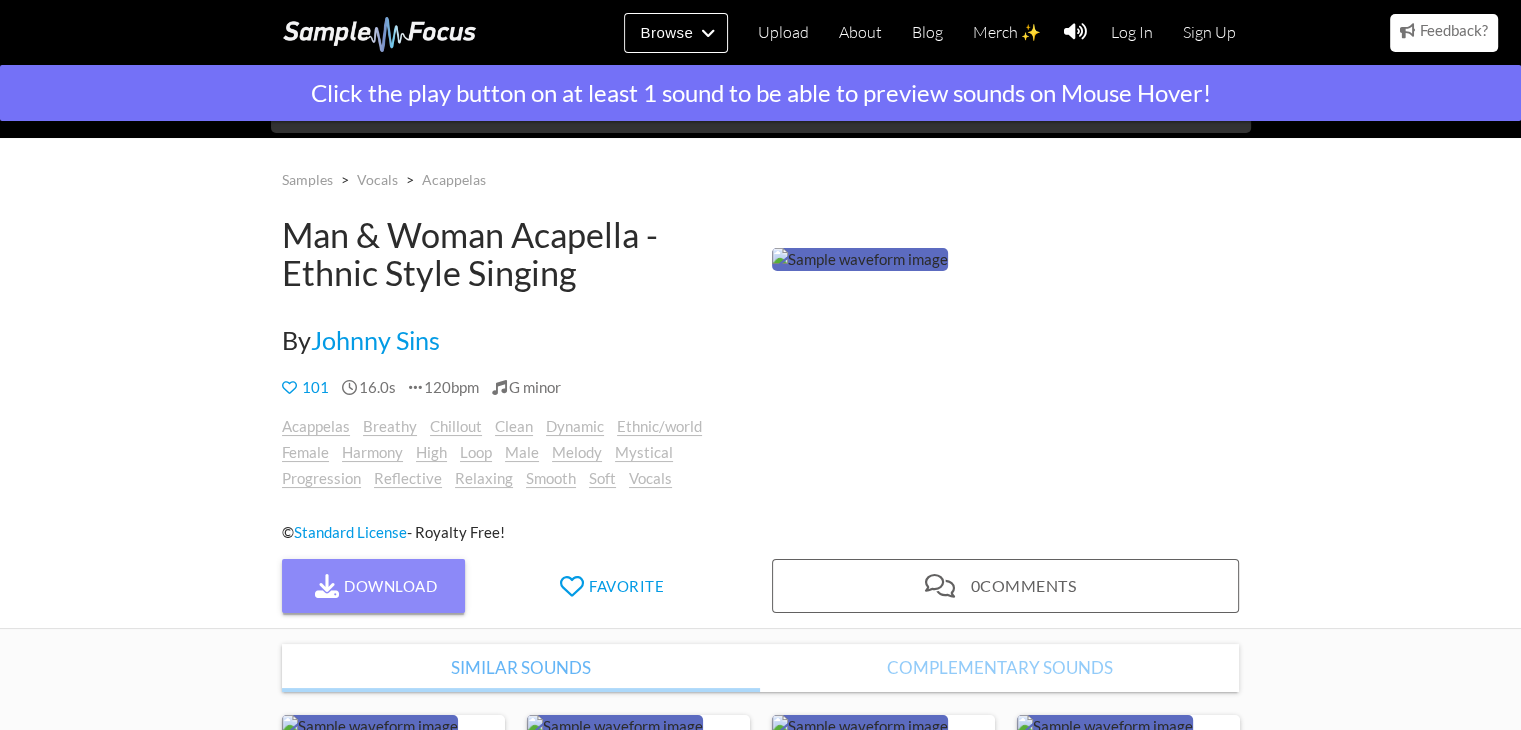 click on "Download" at bounding box center (374, 586) 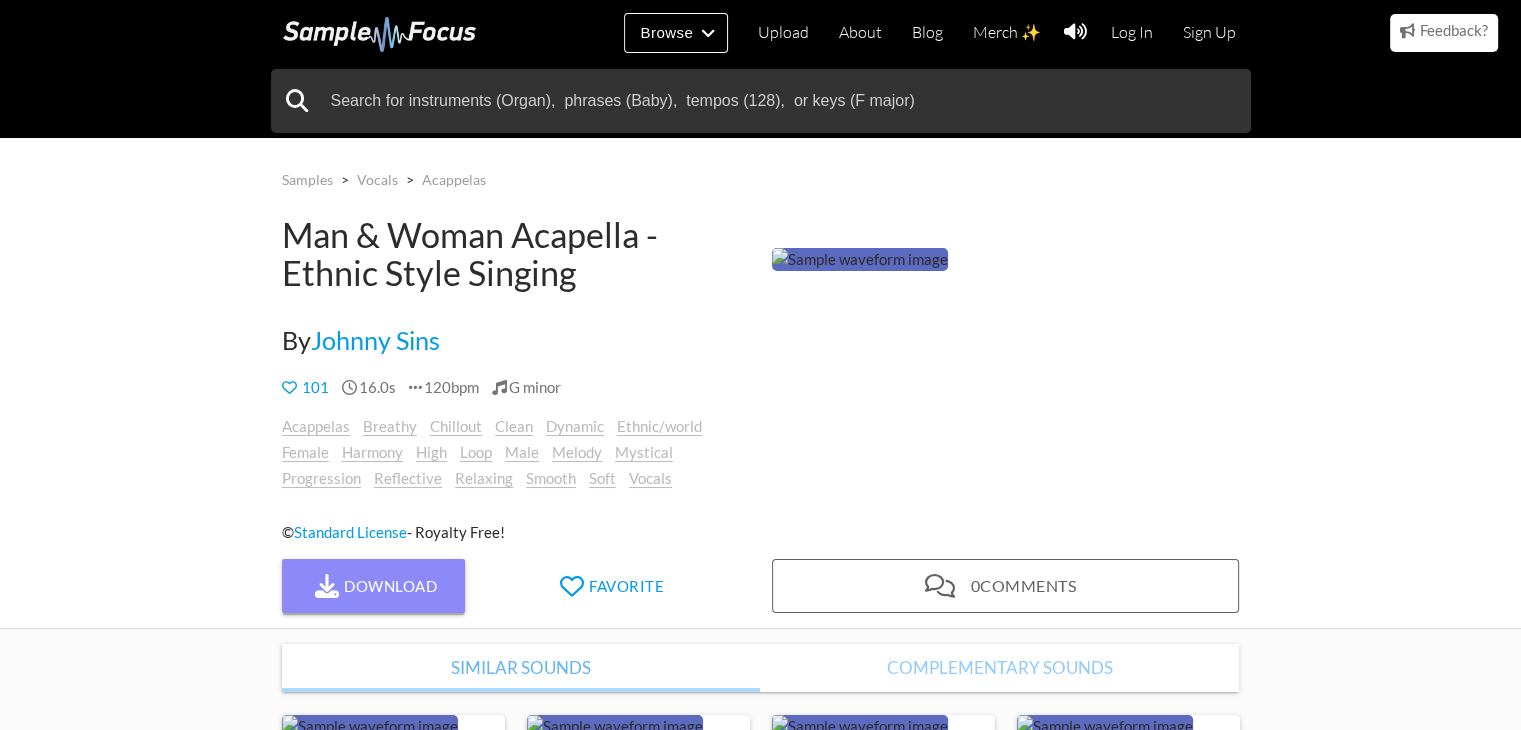 click on "Download" at bounding box center (374, 586) 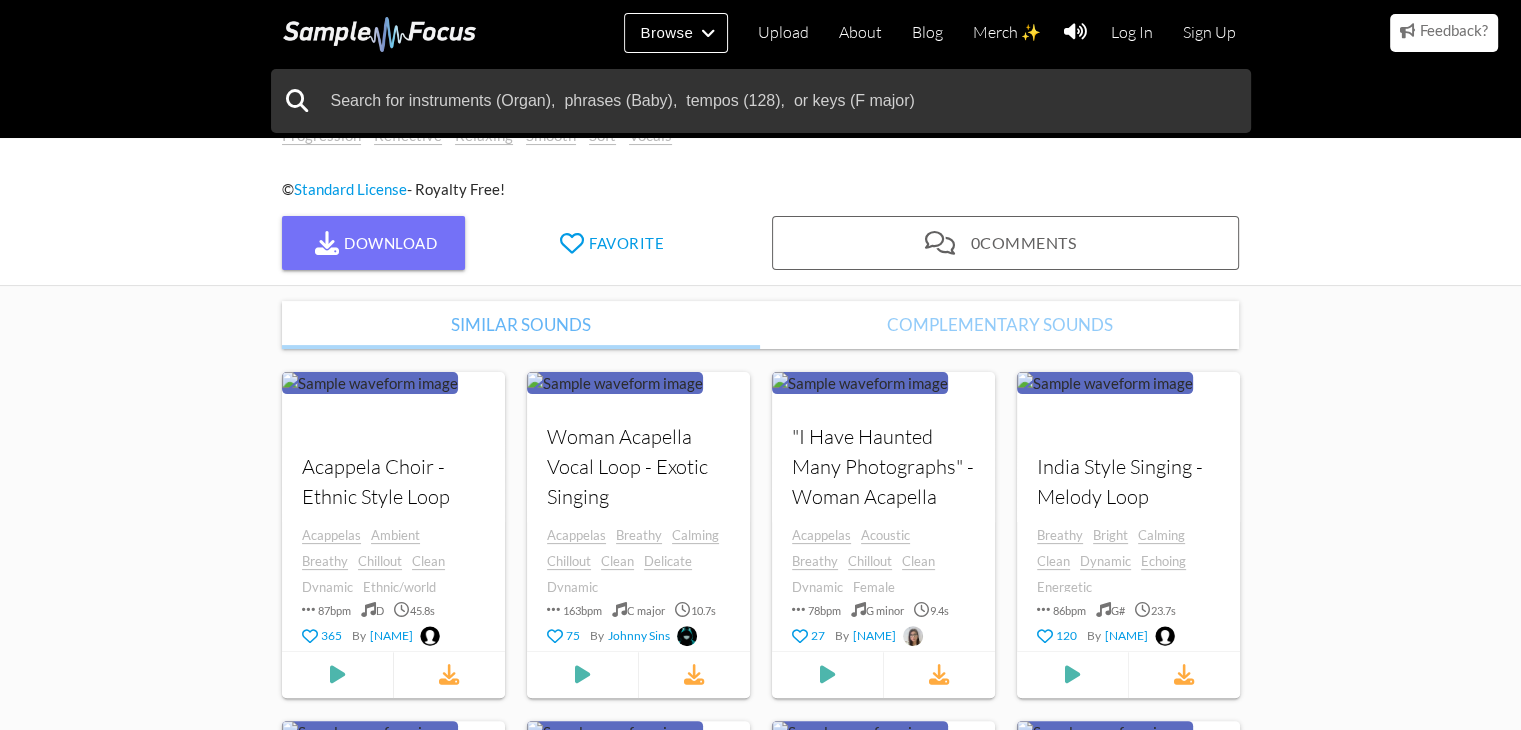 drag, startPoint x: 200, startPoint y: 313, endPoint x: 201, endPoint y: 399, distance: 86.00581 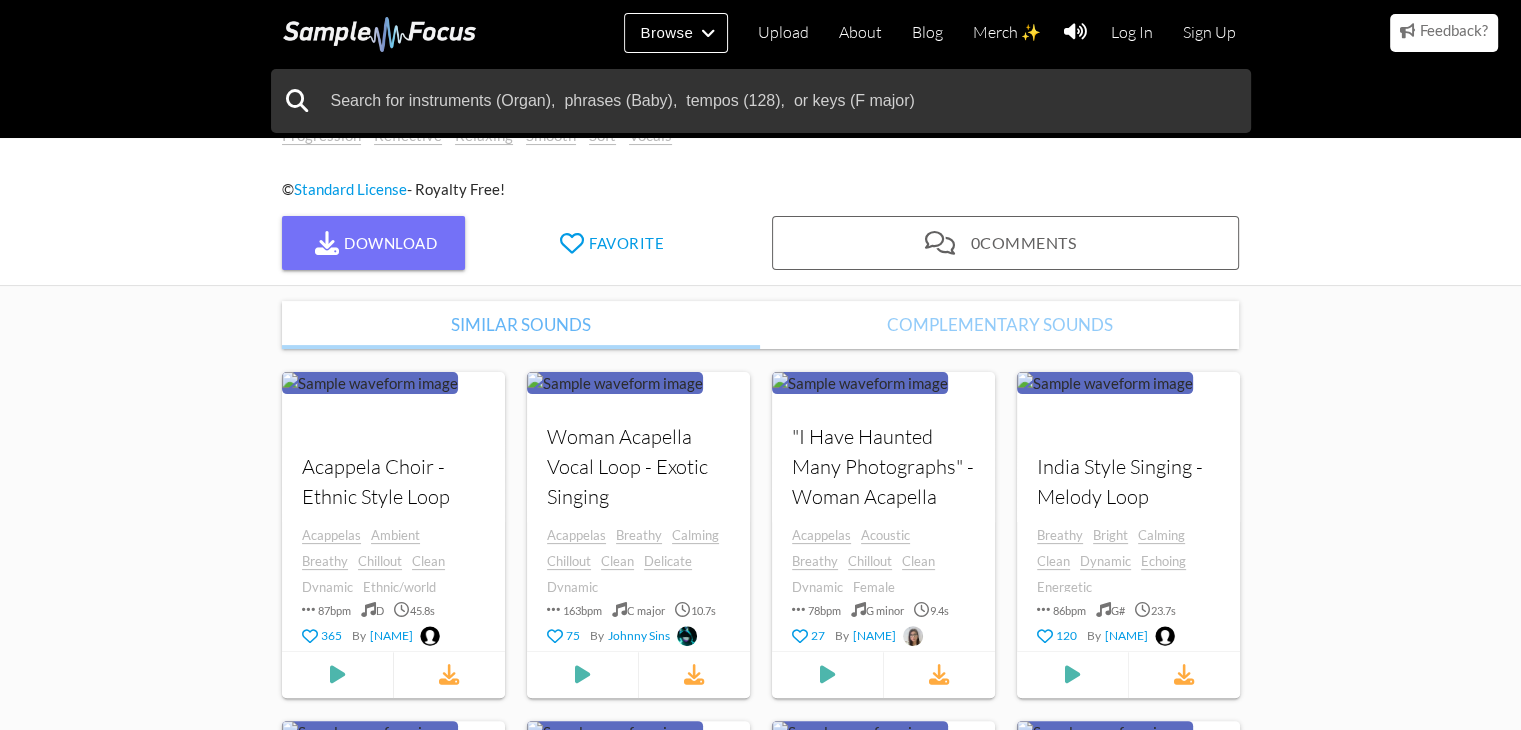 scroll, scrollTop: 345, scrollLeft: 0, axis: vertical 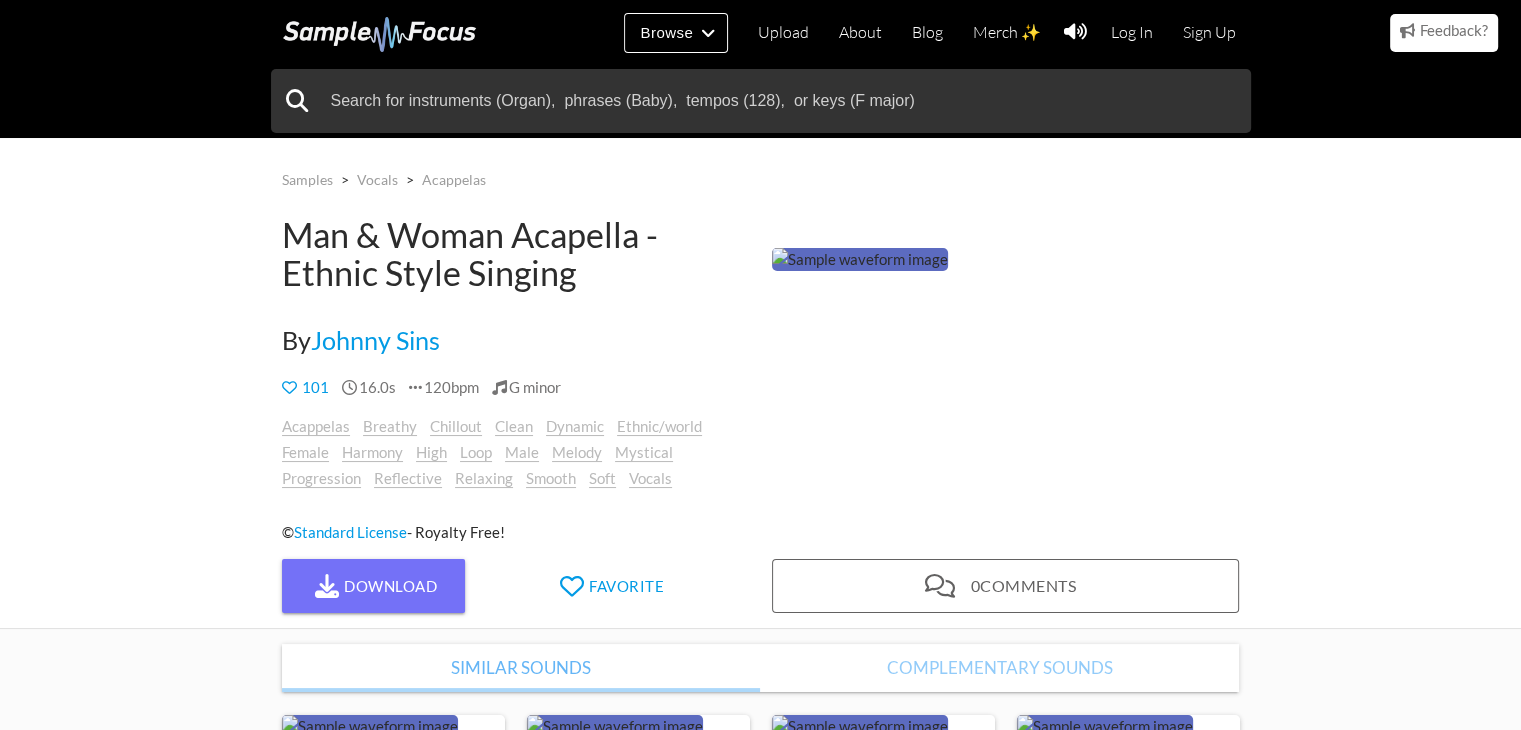 drag, startPoint x: 192, startPoint y: 261, endPoint x: 188, endPoint y: 25, distance: 236.03389 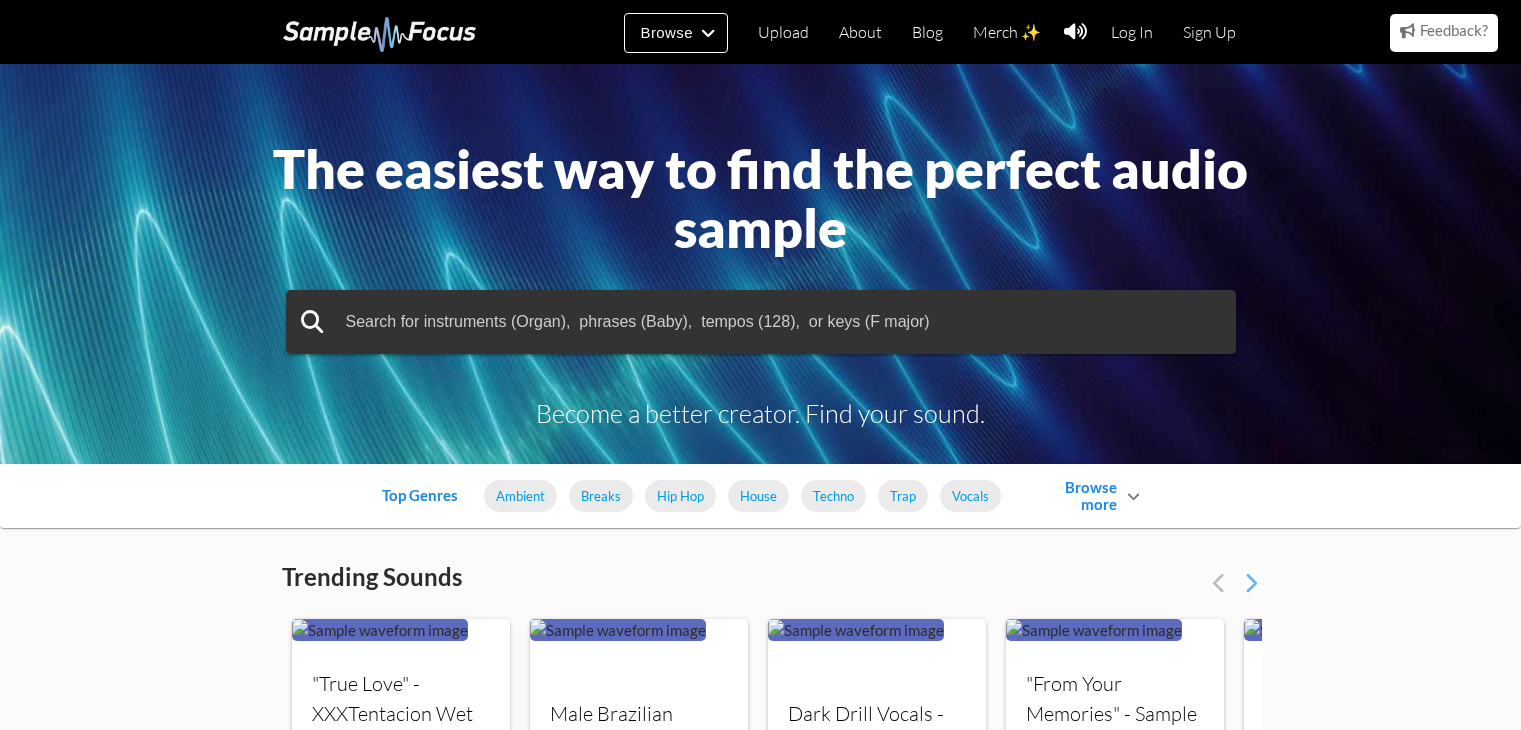 scroll, scrollTop: 0, scrollLeft: 0, axis: both 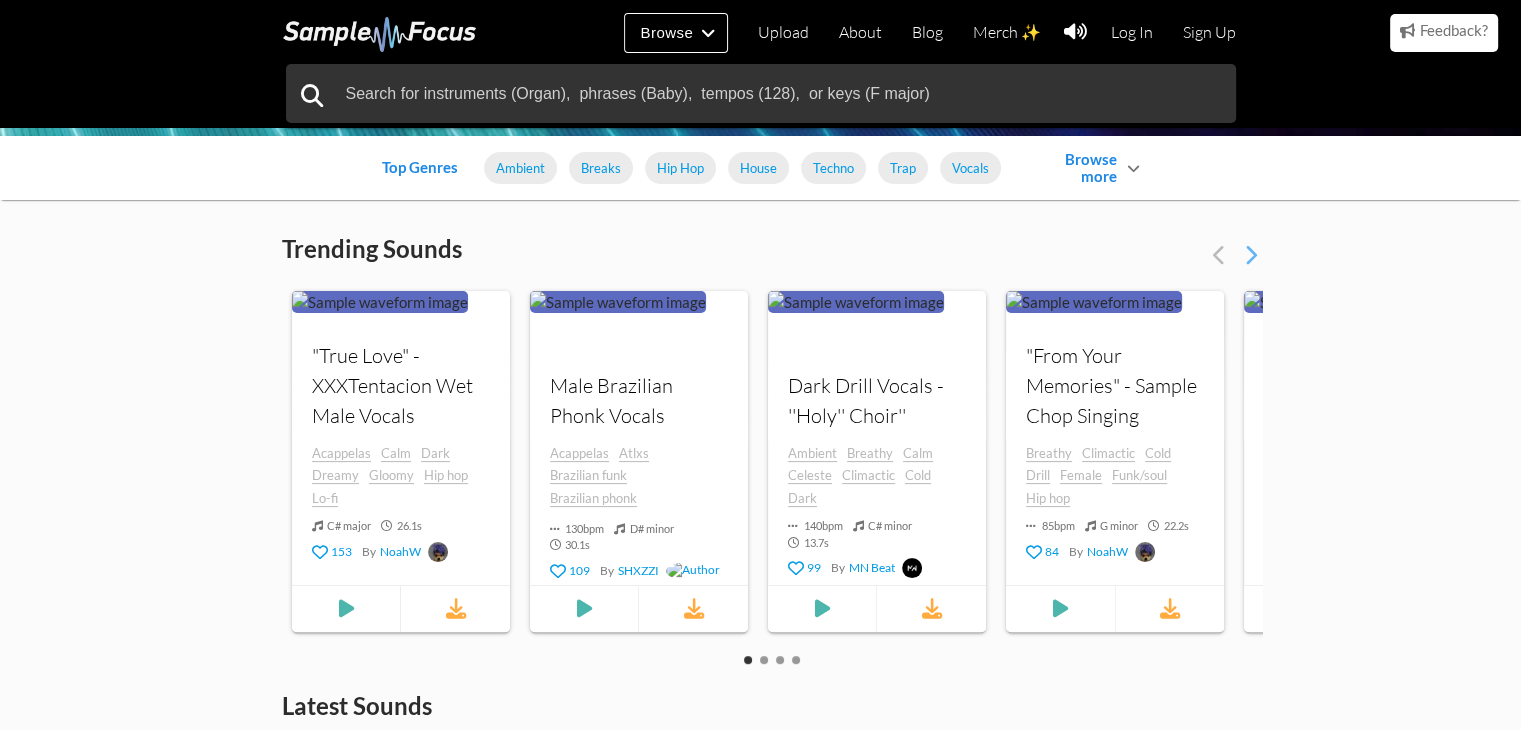 click on "Browse more" at bounding box center (1072, 168) 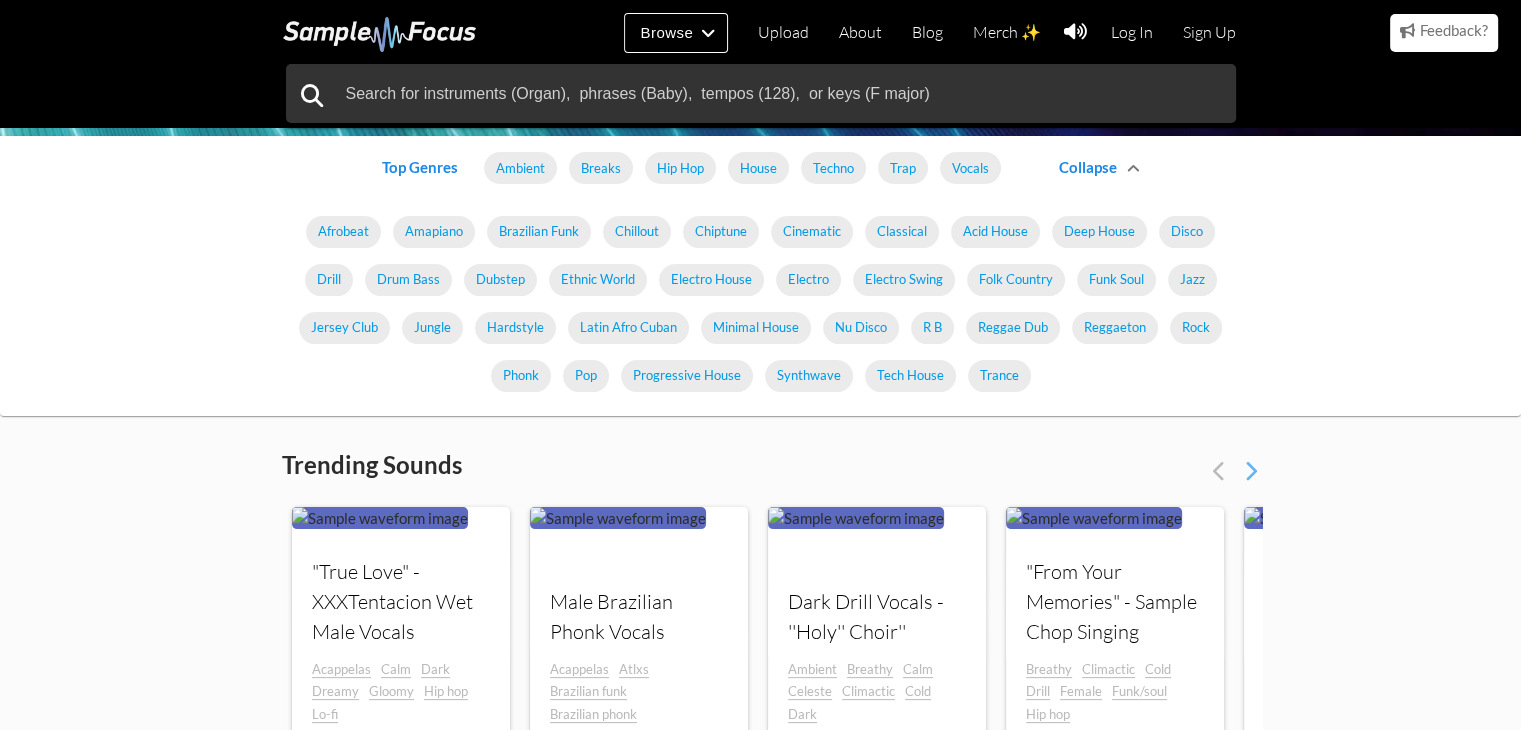 click on "Collapse" at bounding box center [1072, 167] 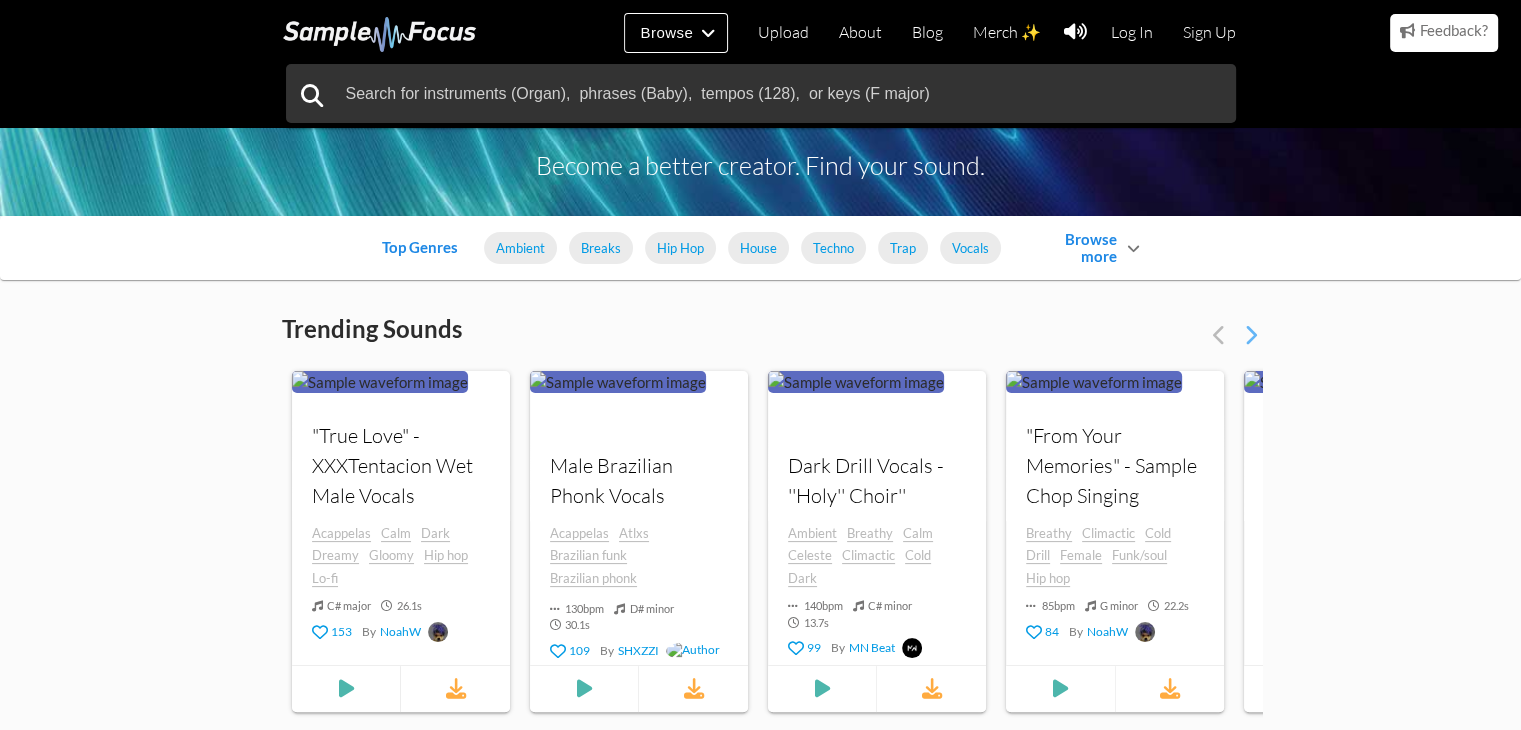 drag, startPoint x: 262, startPoint y: 284, endPoint x: 364, endPoint y: 113, distance: 199.11052 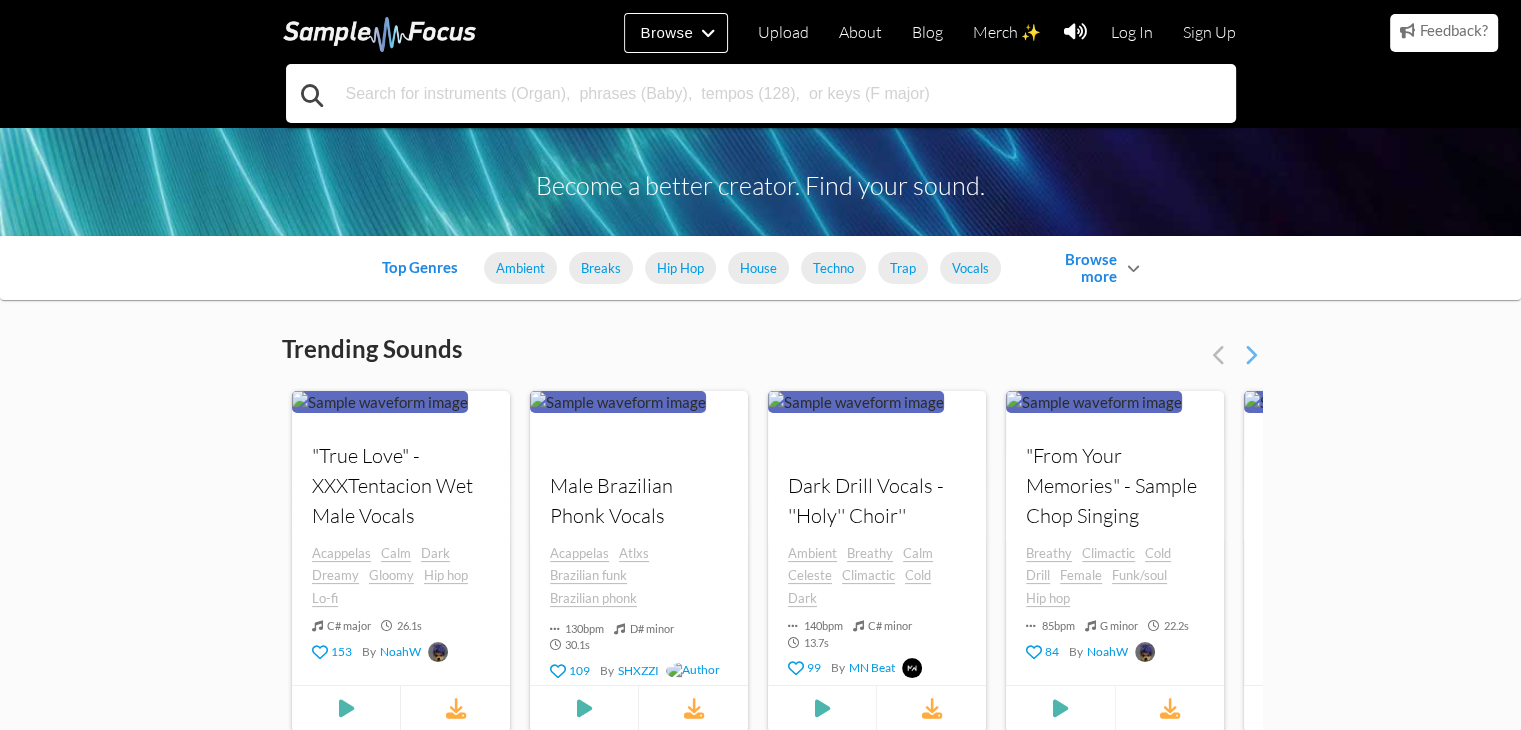 click at bounding box center [761, 93] 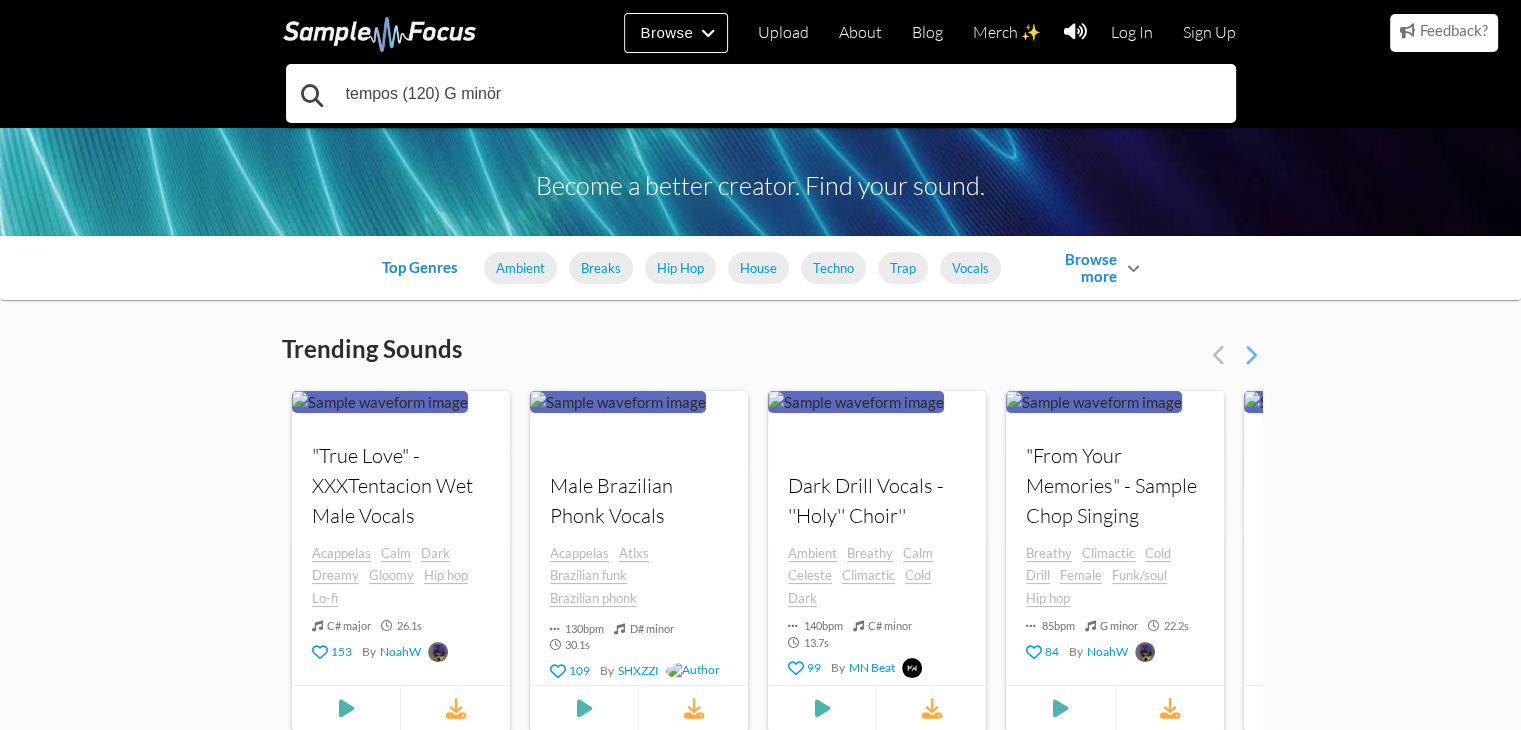 type on "tempos (120) G minör" 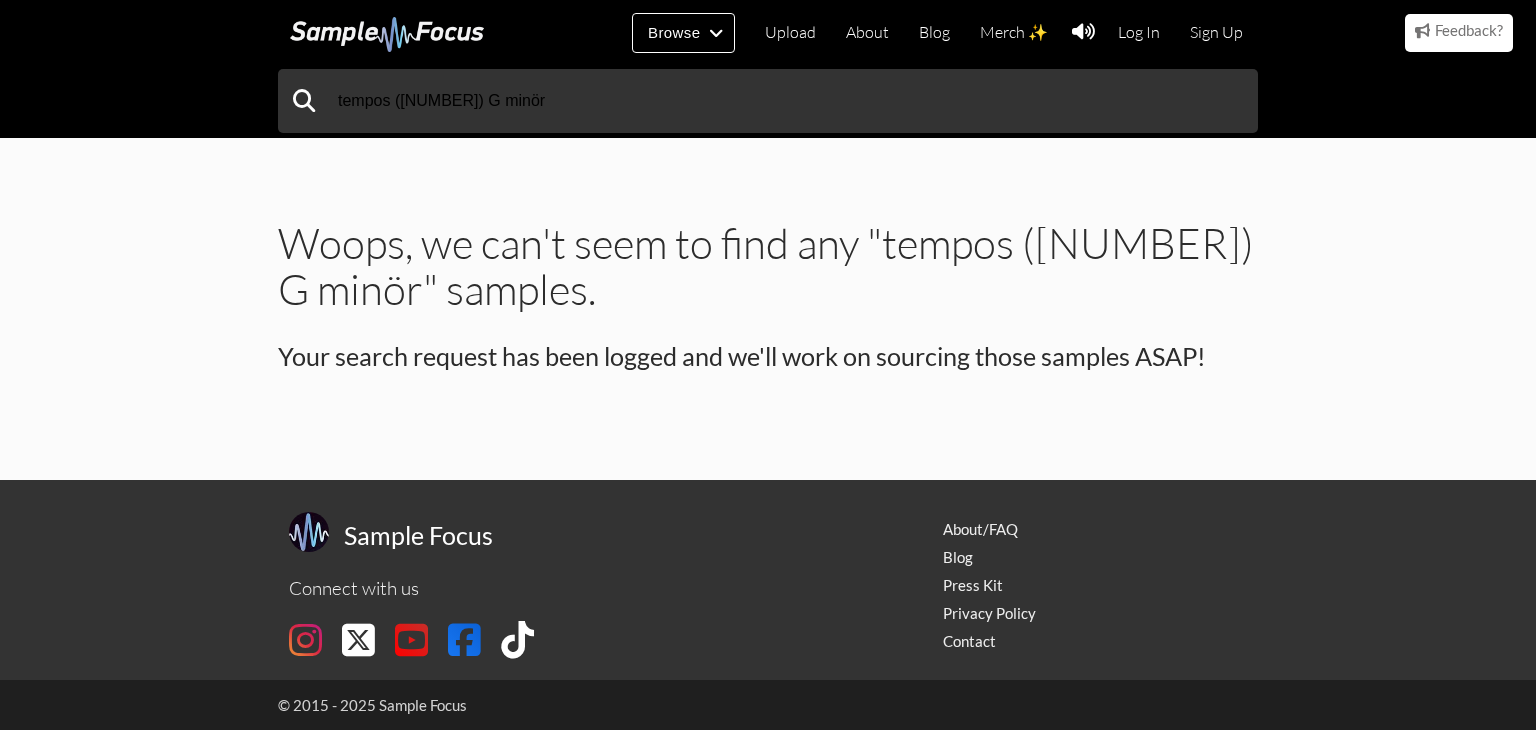 scroll, scrollTop: 0, scrollLeft: 0, axis: both 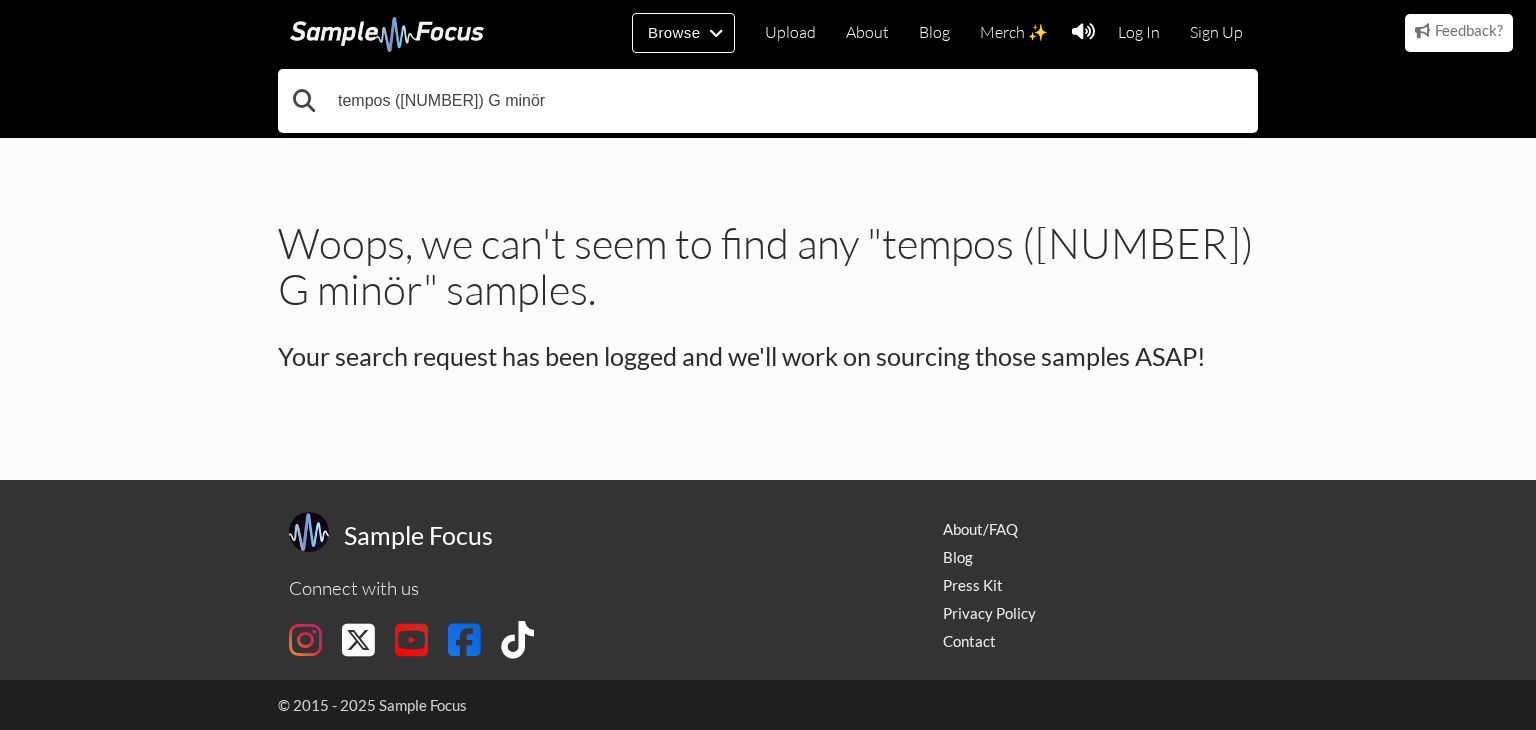 click on "tempos ([NUMBER]) G minör" at bounding box center [768, 101] 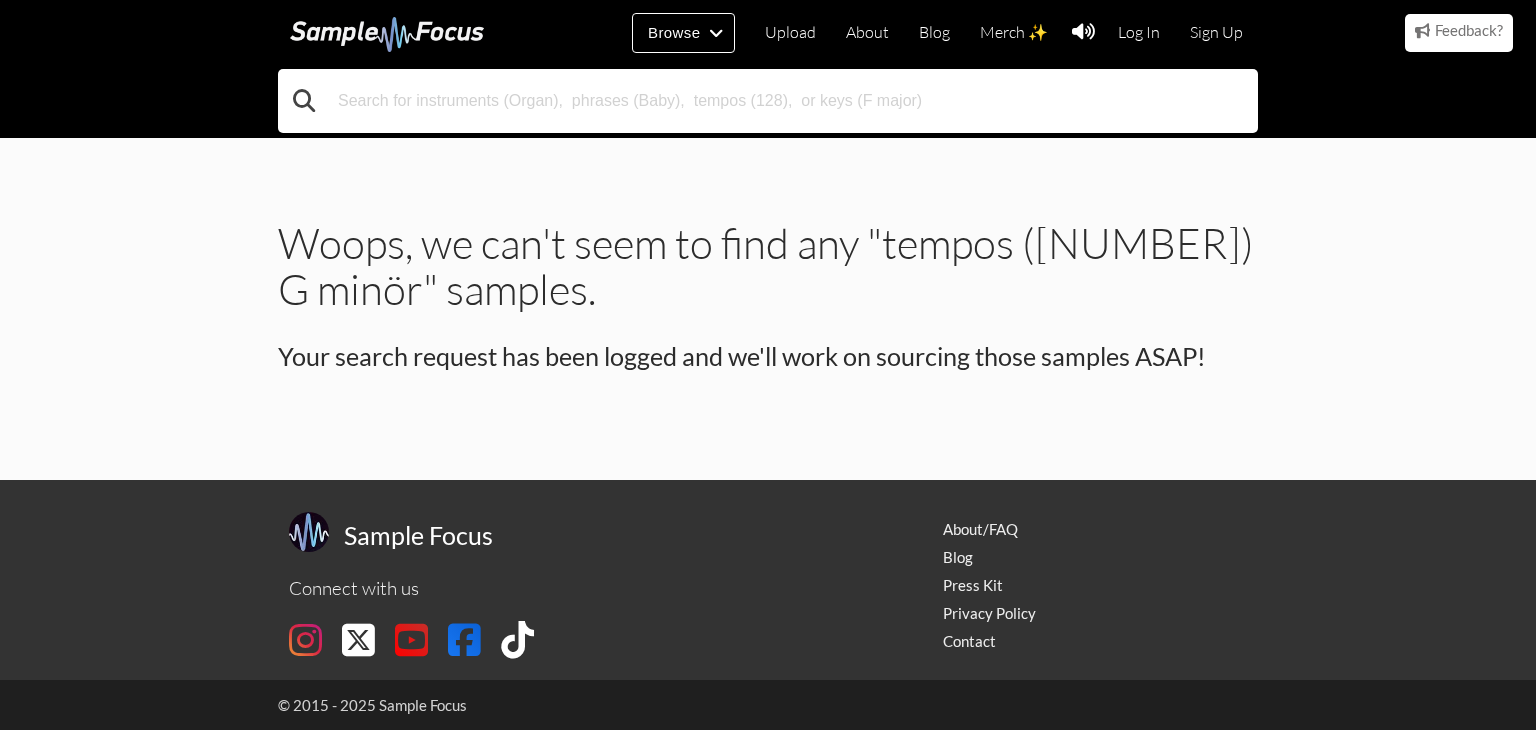 type 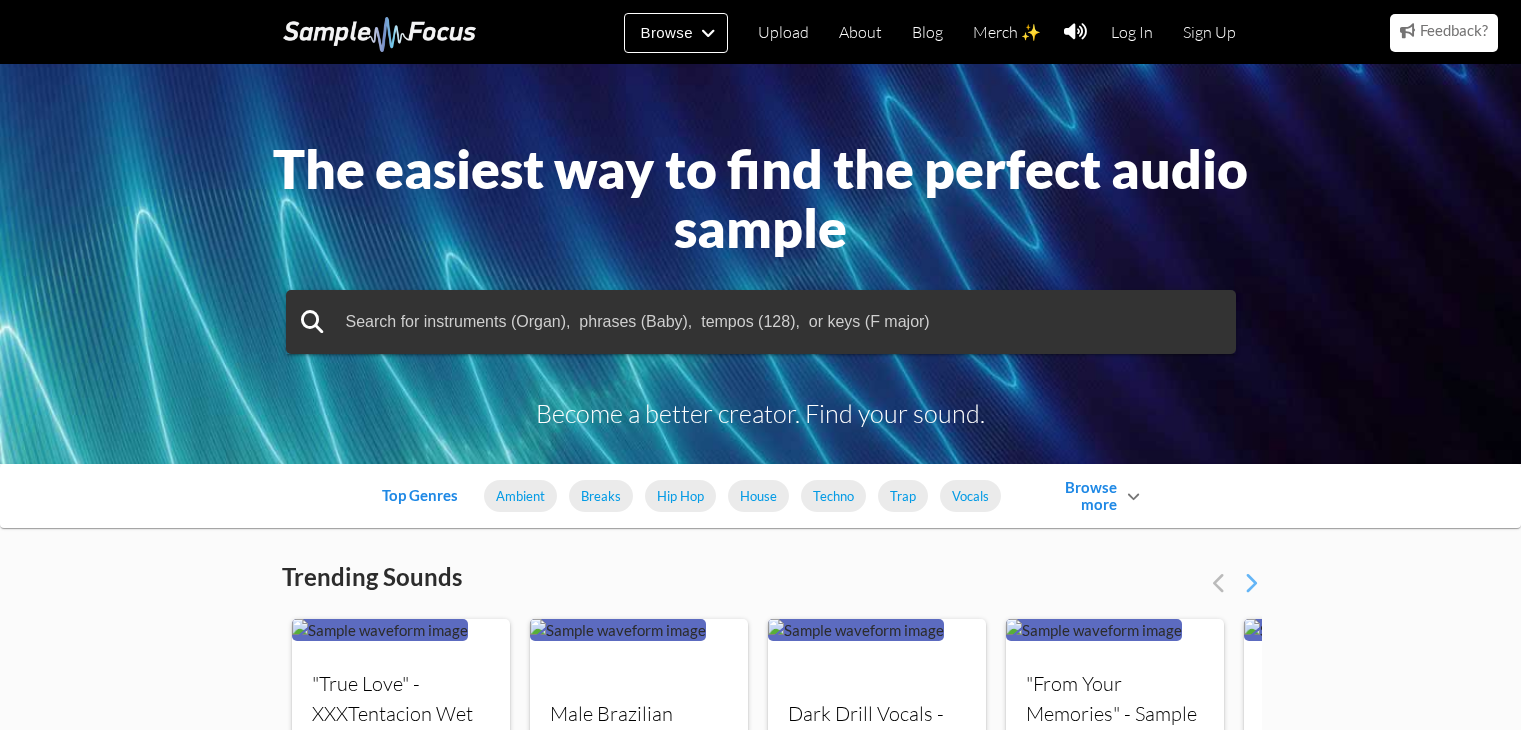 scroll, scrollTop: 0, scrollLeft: 0, axis: both 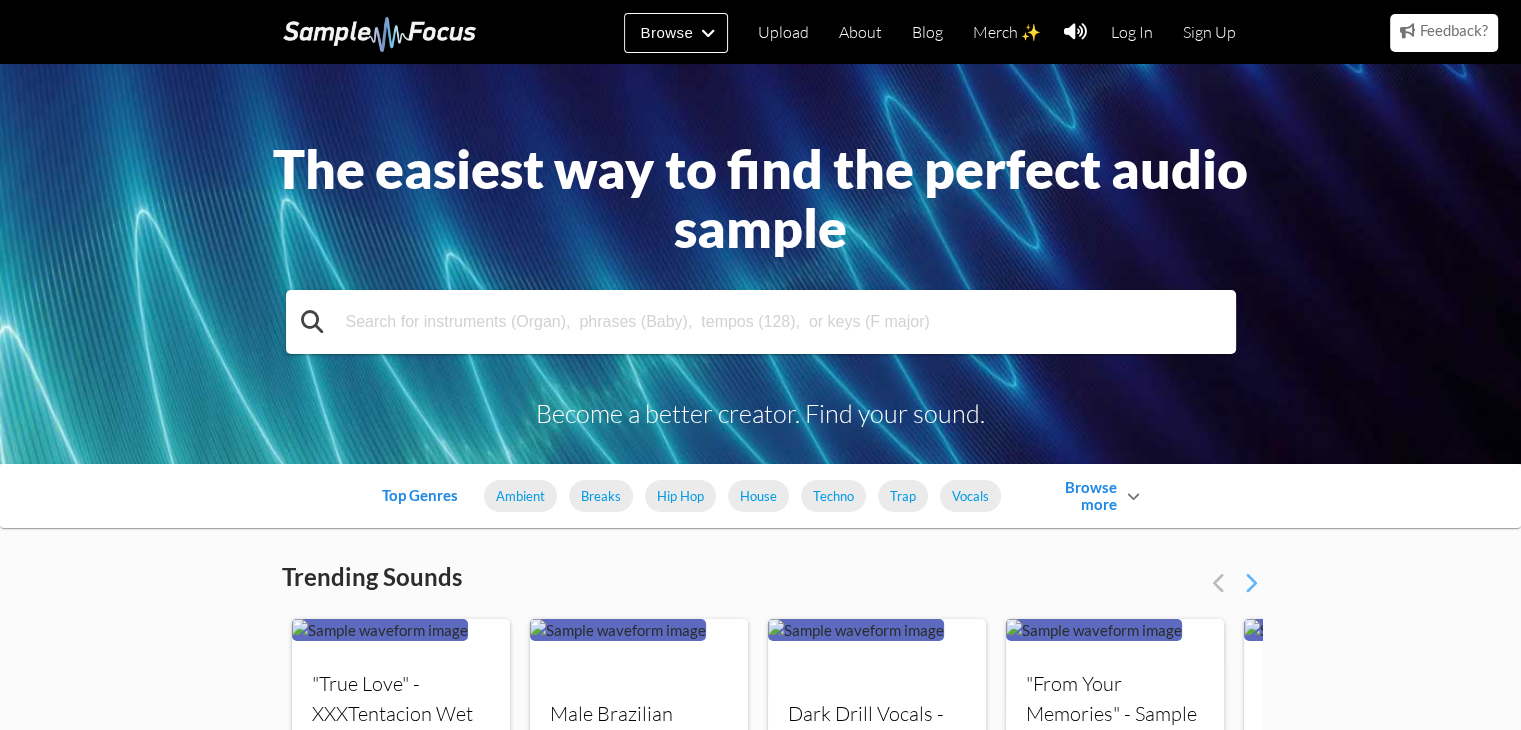 click at bounding box center [761, 322] 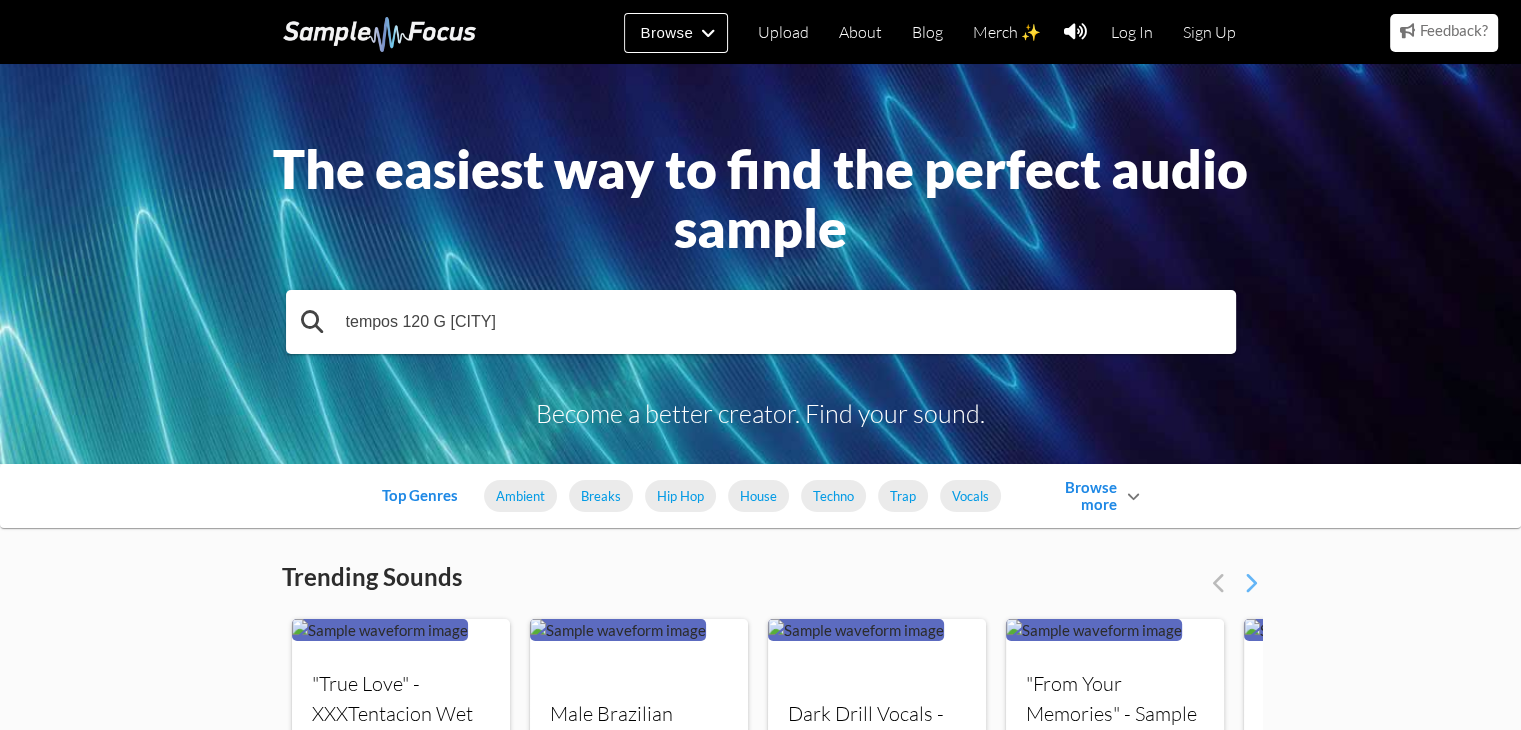 type on "tempos 120 G Minör" 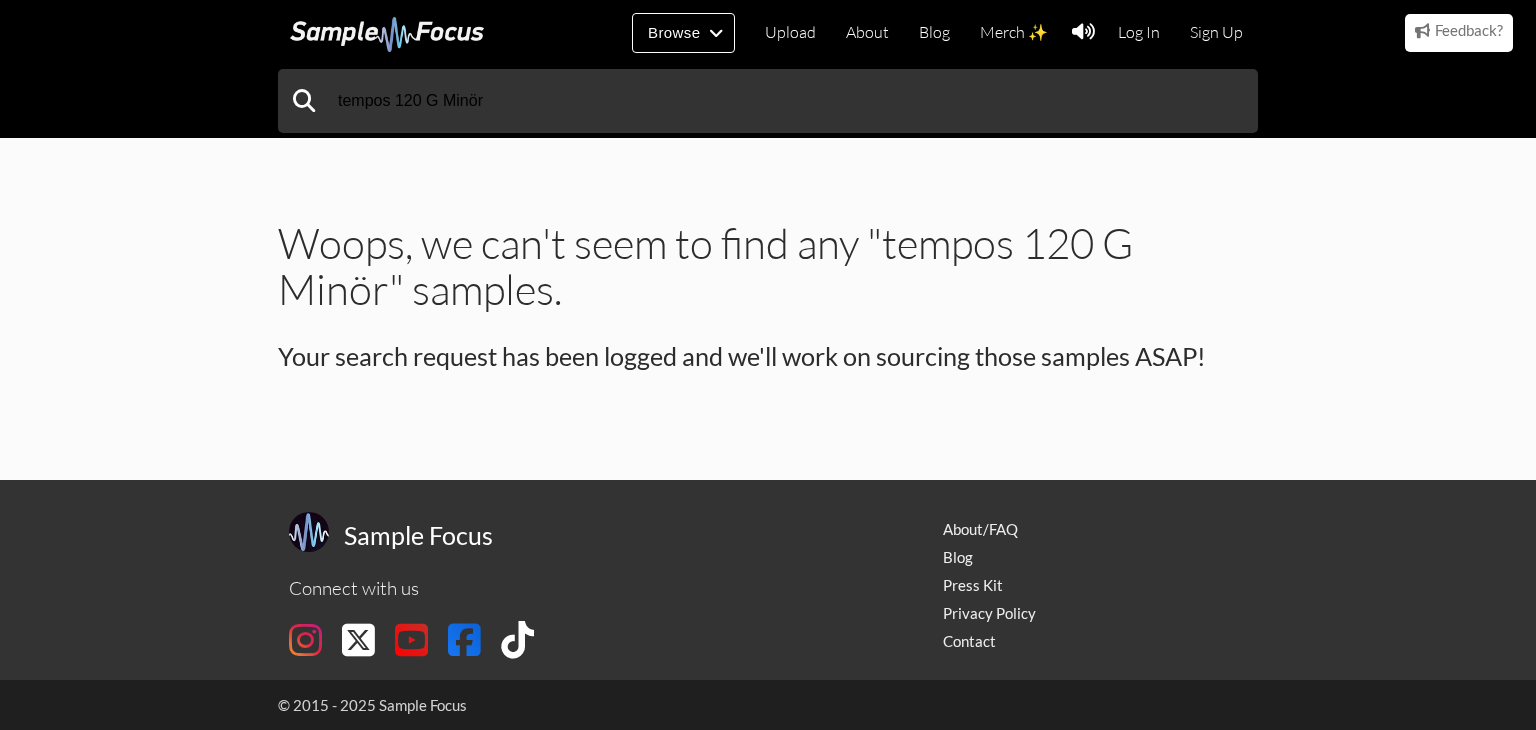 scroll, scrollTop: 0, scrollLeft: 0, axis: both 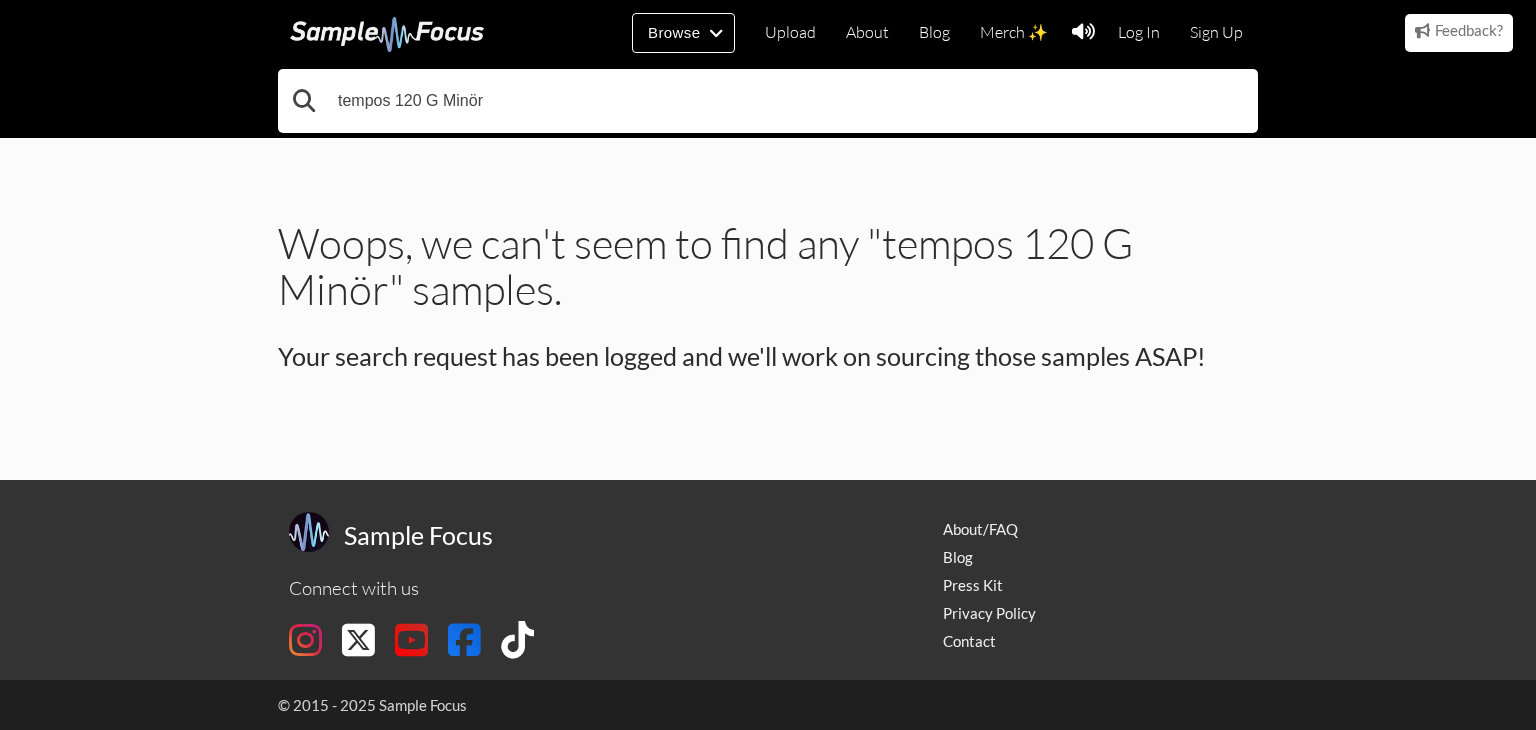 click on "tempos 120 G Minör" at bounding box center (768, 101) 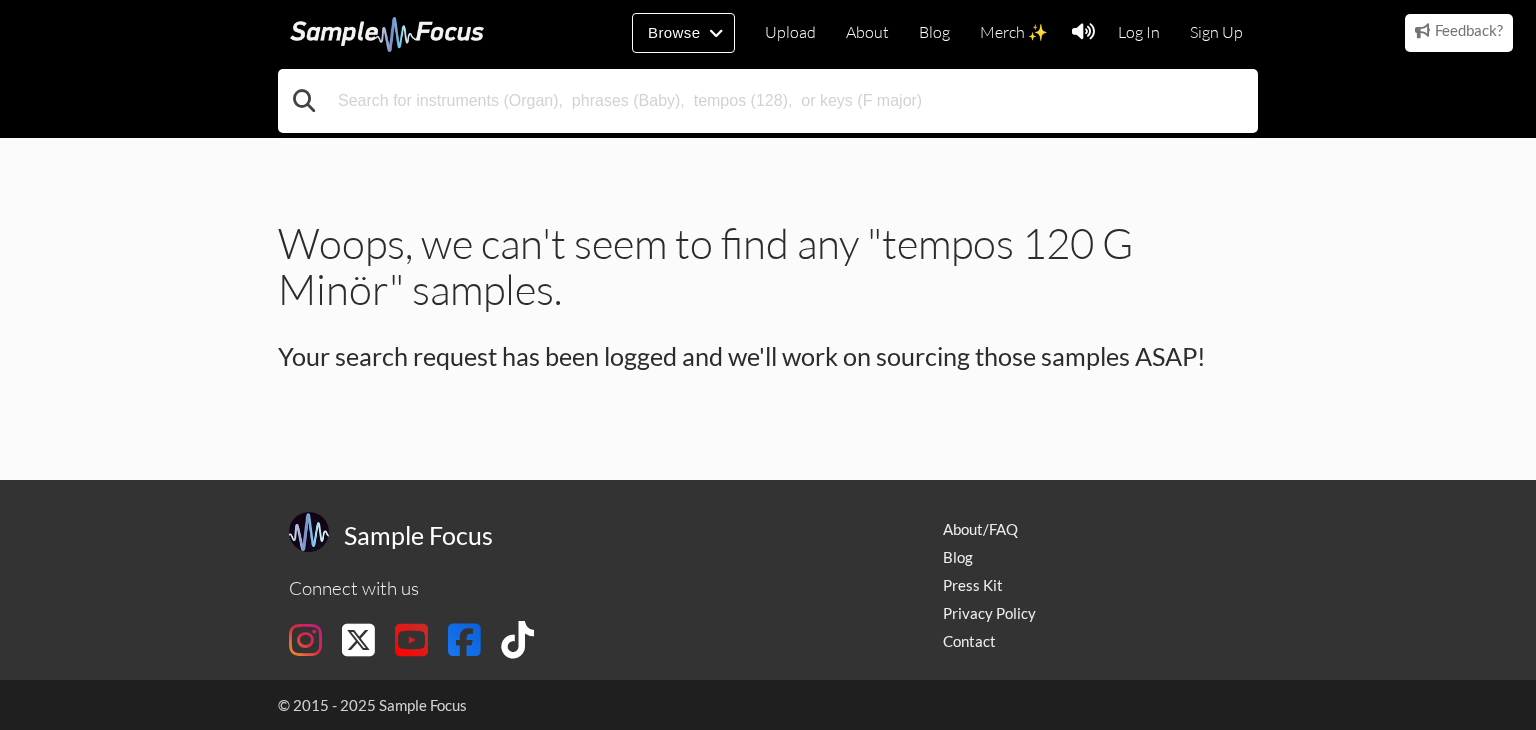 type 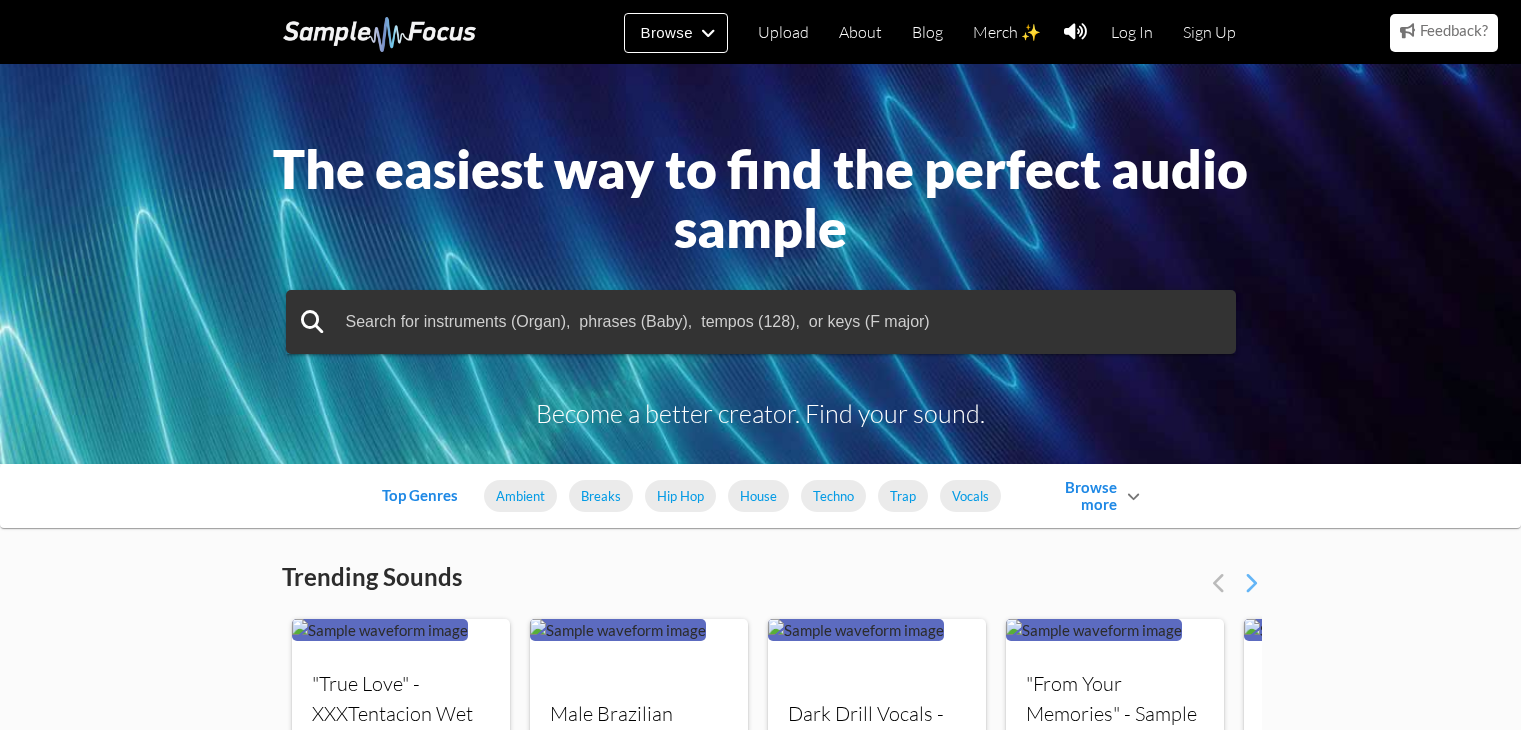 scroll, scrollTop: 0, scrollLeft: 0, axis: both 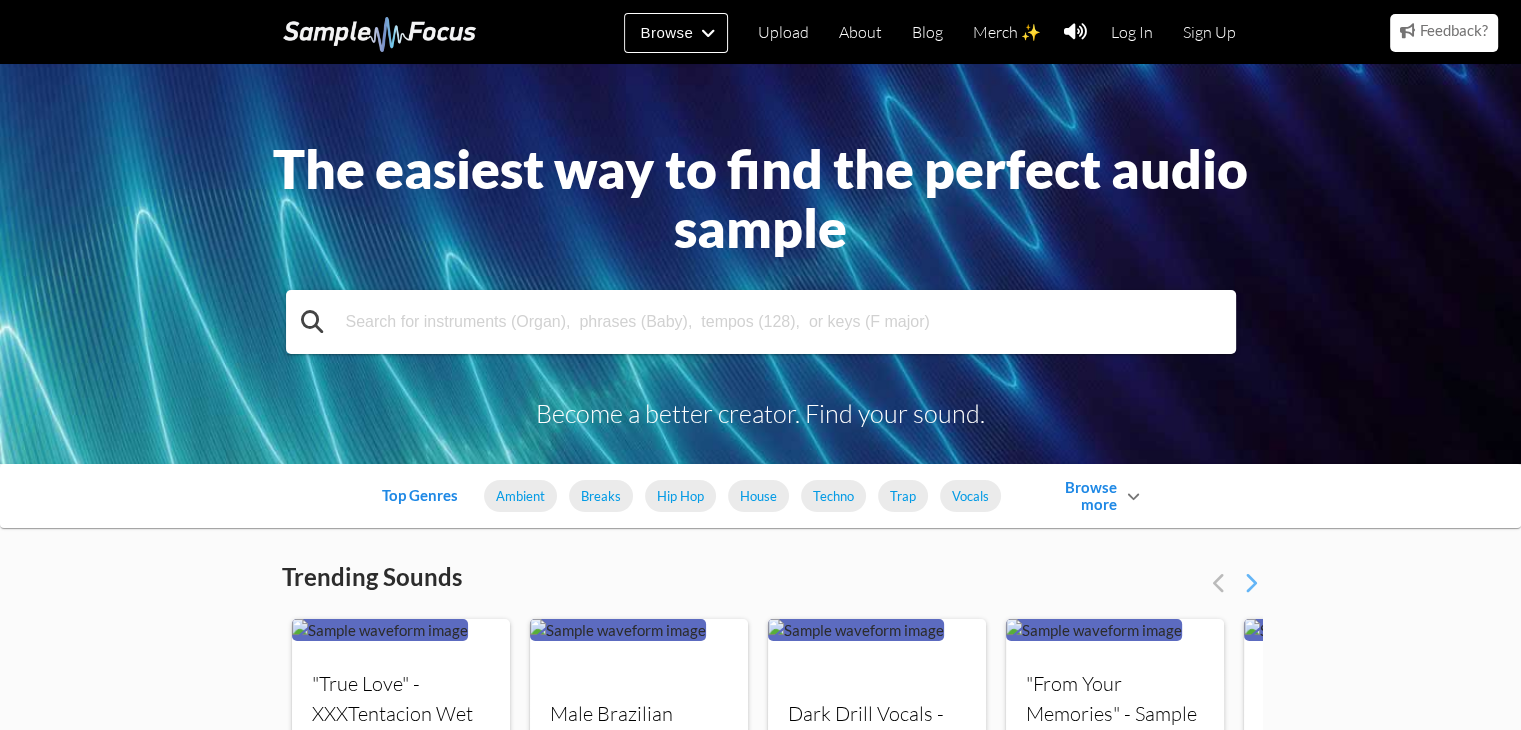 click at bounding box center [761, 322] 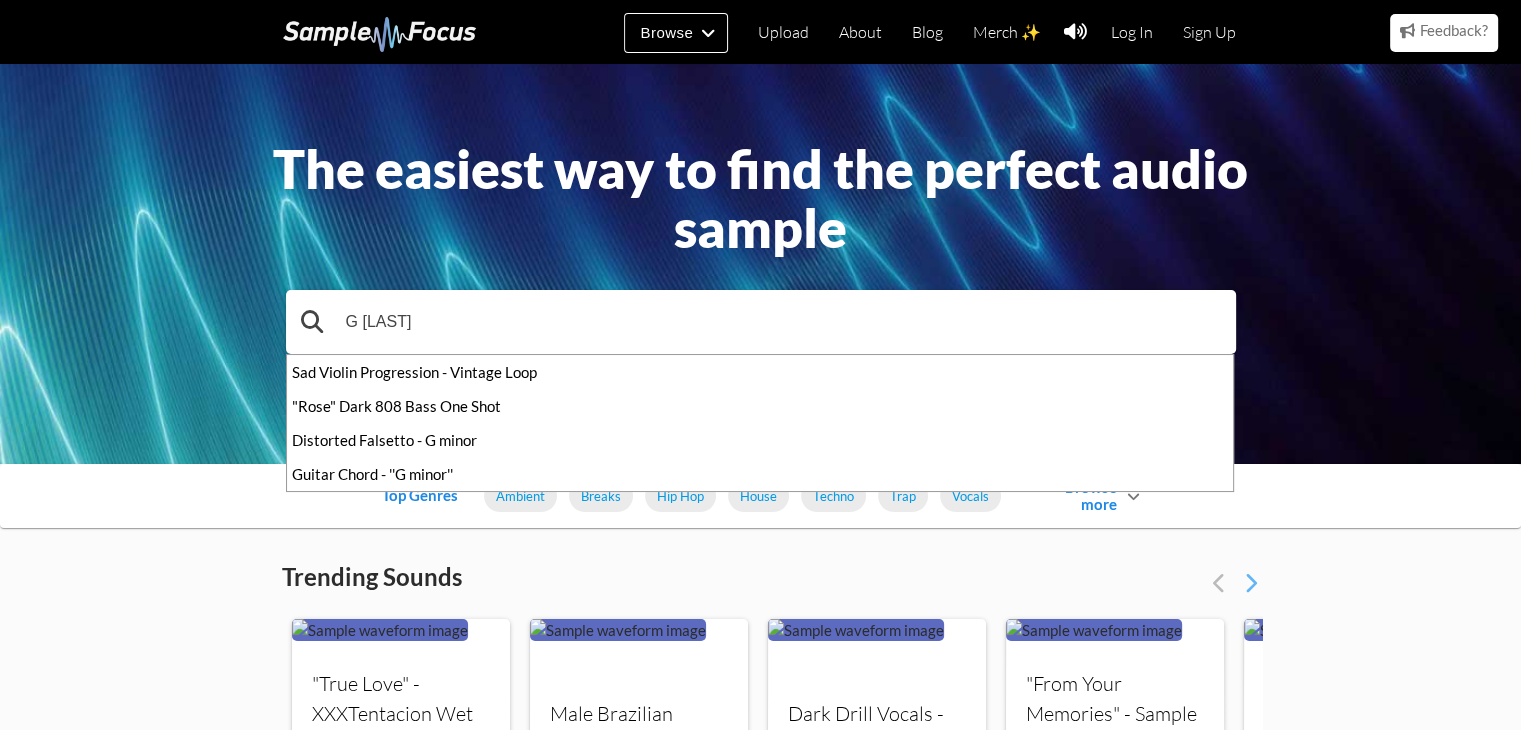 type on "G Minör" 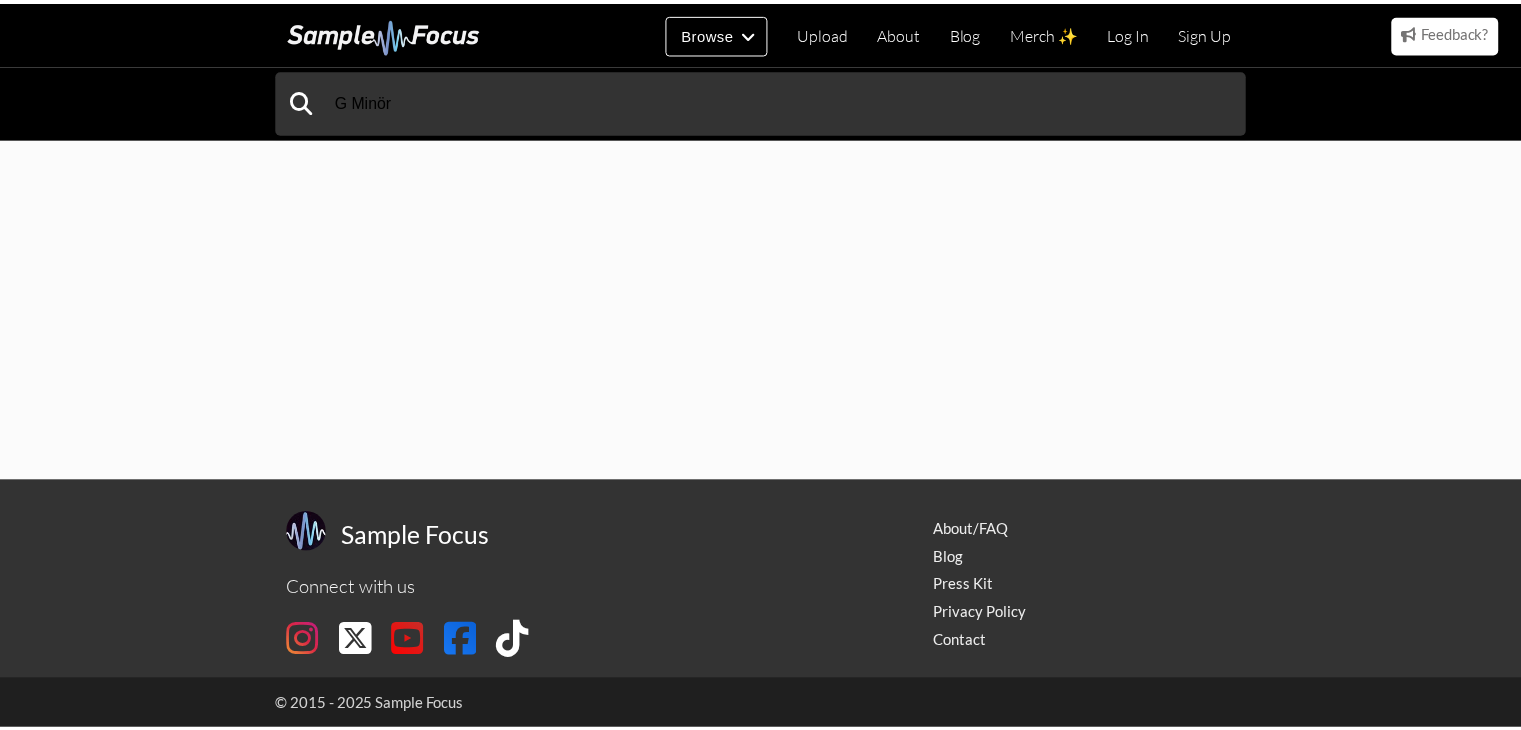 scroll, scrollTop: 0, scrollLeft: 0, axis: both 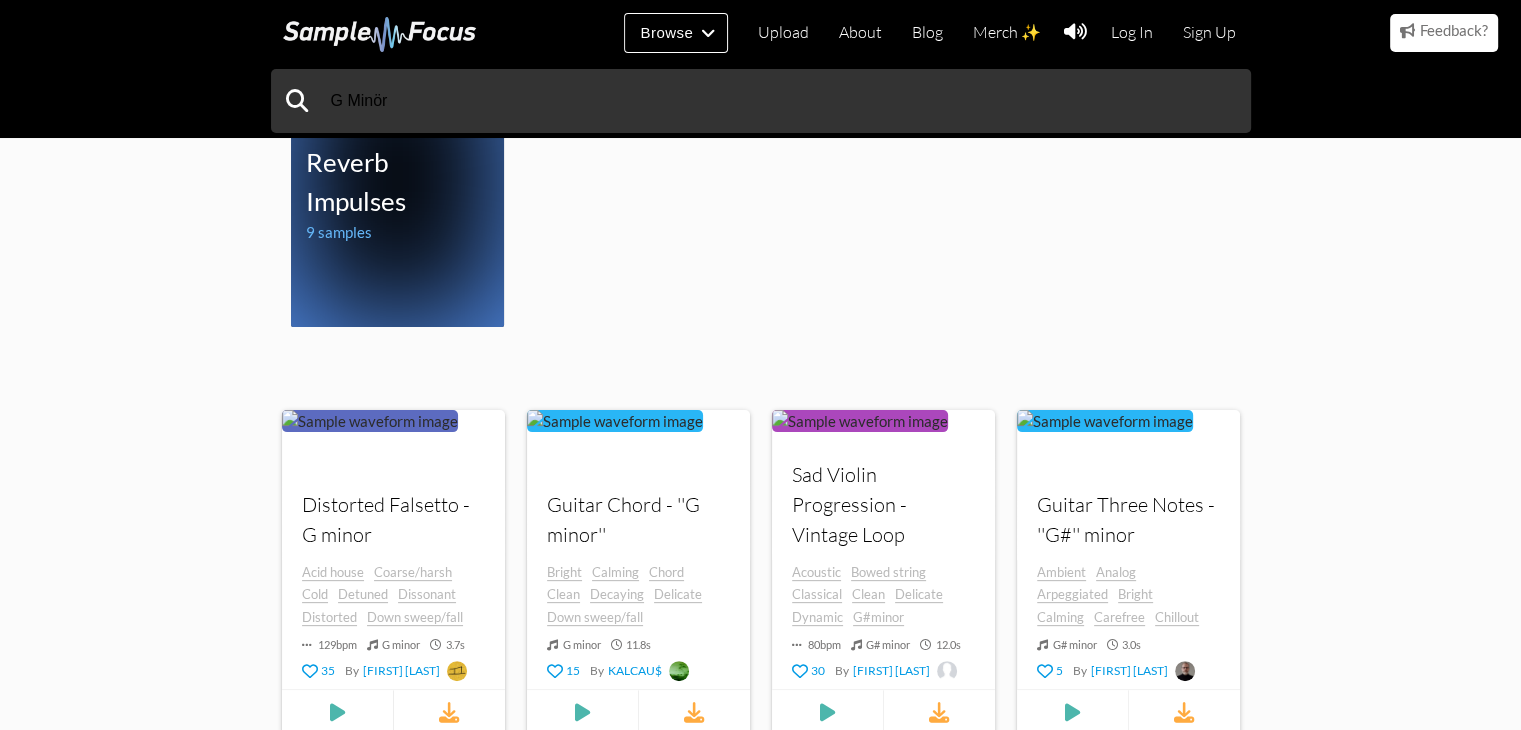drag, startPoint x: 84, startPoint y: 559, endPoint x: 85, endPoint y: 693, distance: 134.00374 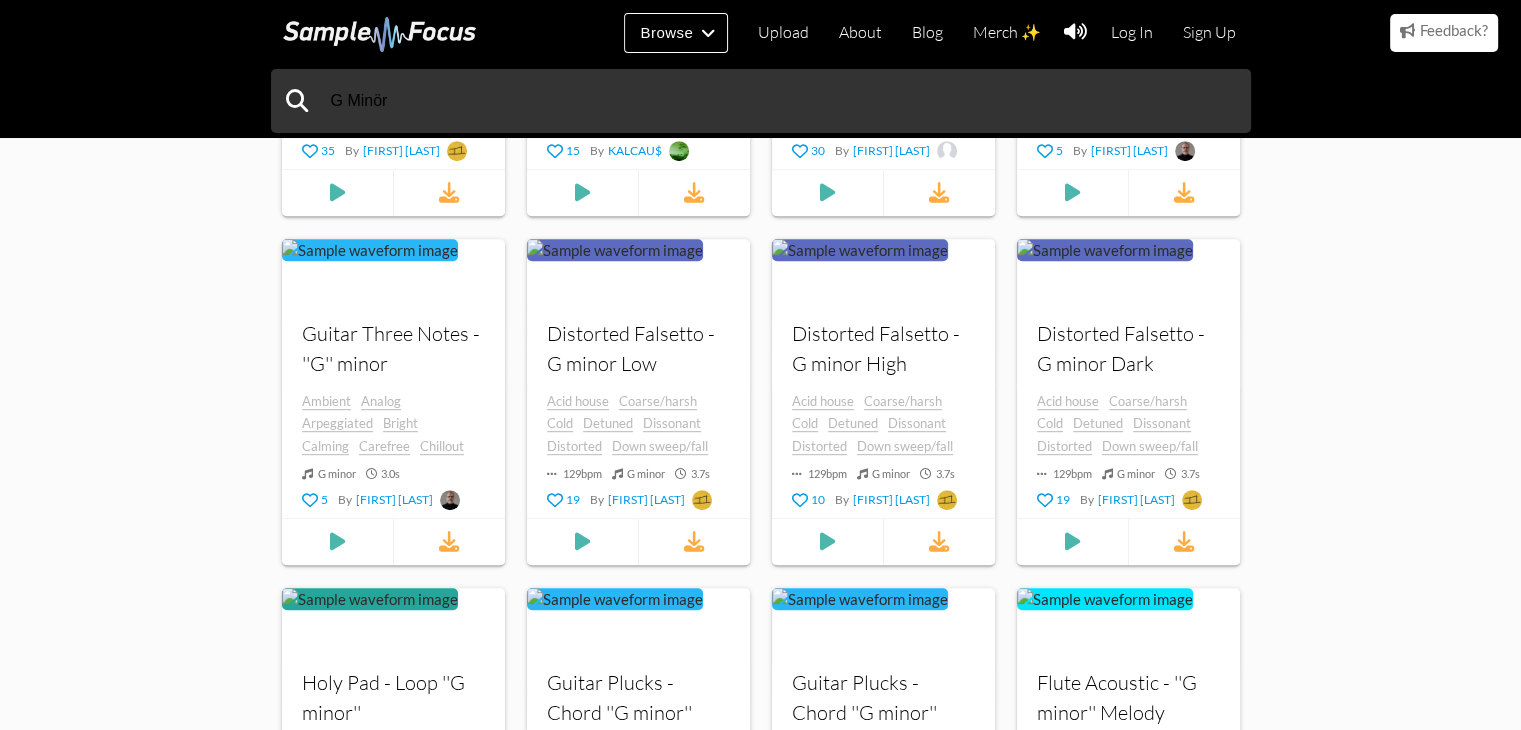 scroll, scrollTop: 1016, scrollLeft: 0, axis: vertical 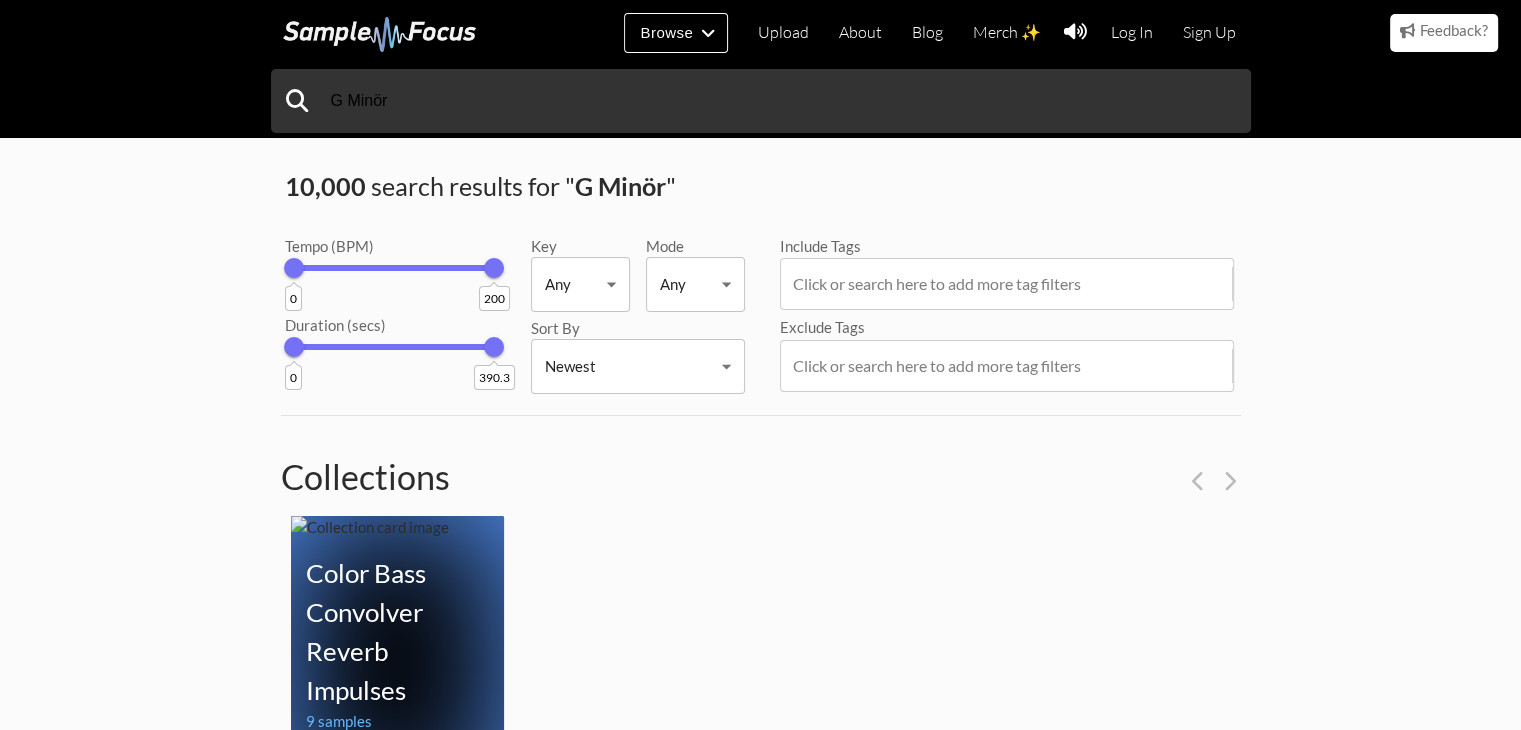 drag, startPoint x: 228, startPoint y: 401, endPoint x: 256, endPoint y: 133, distance: 269.4587 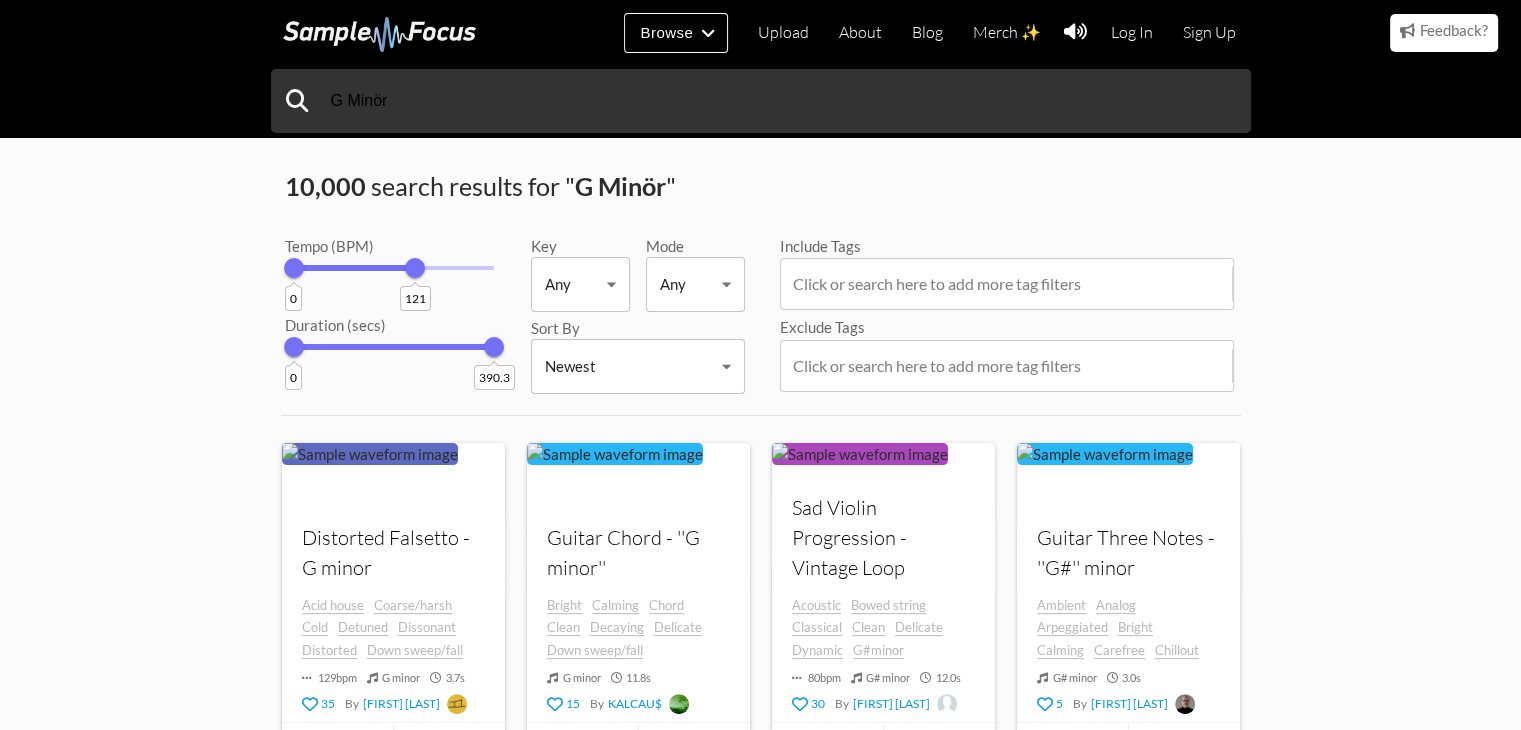 drag, startPoint x: 477, startPoint y: 269, endPoint x: 500, endPoint y: 253, distance: 28.01785 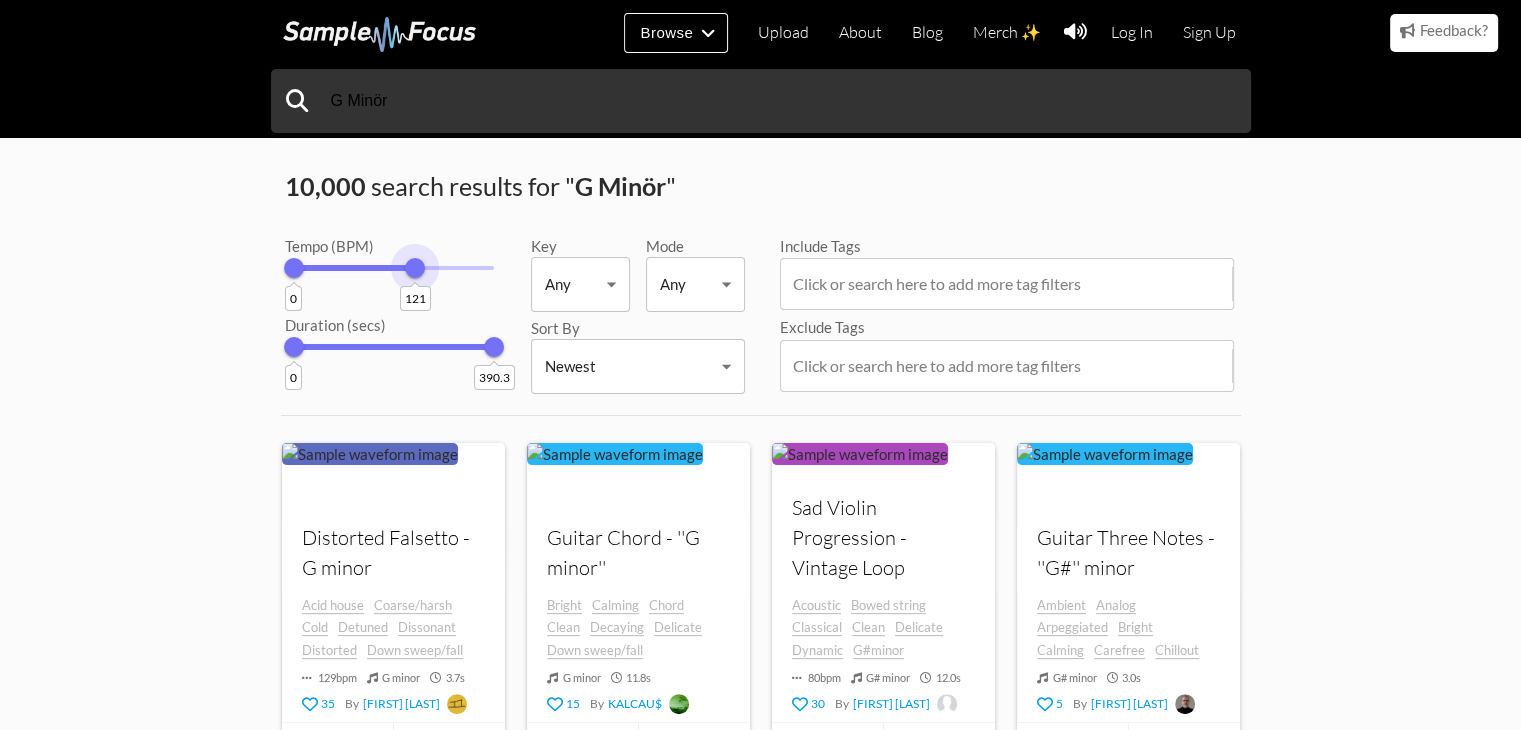 click on "121" at bounding box center (415, 268) 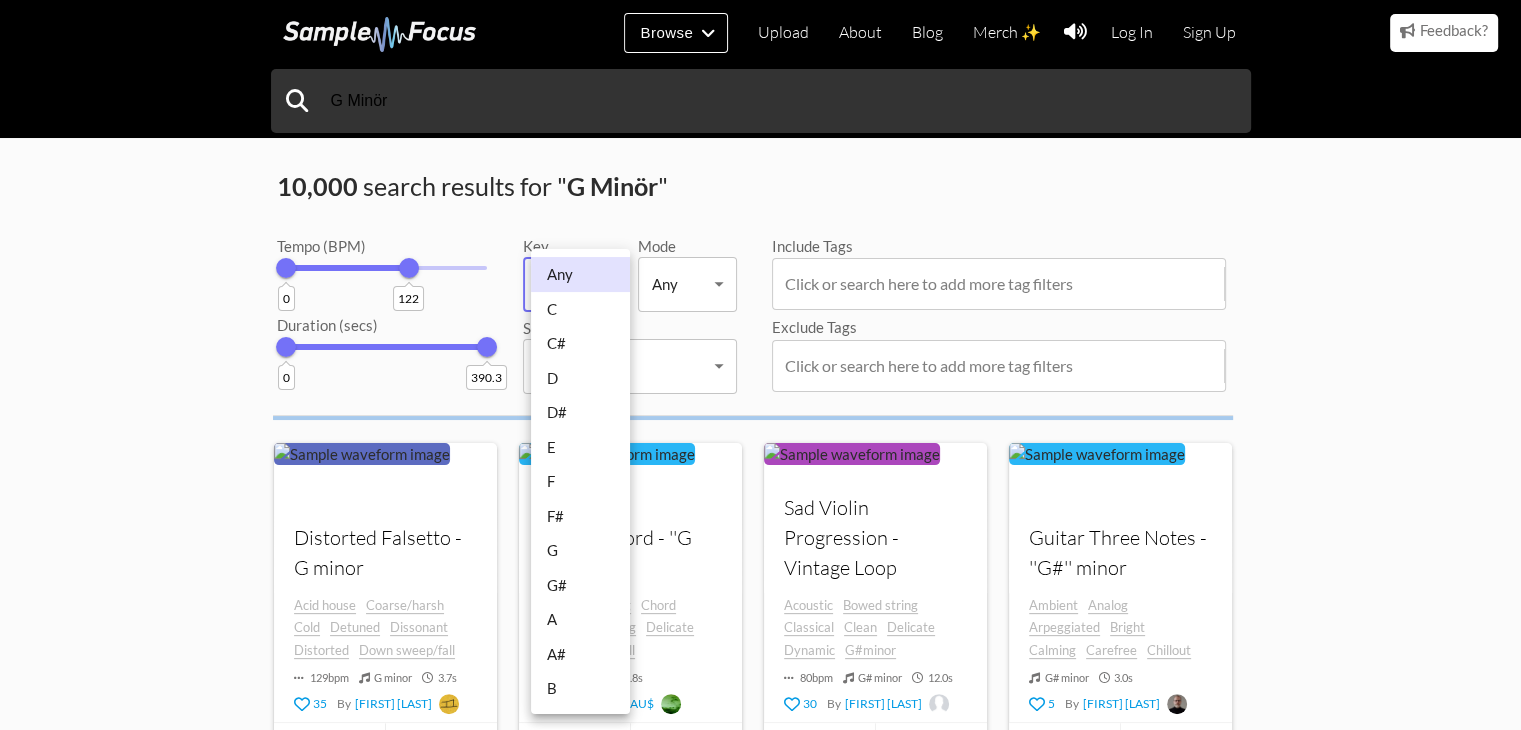 click on "Browse
Upload
About
Blog
Merch ✨
Log In
Sign Up
Categories
Tags
Collections
Upload
About
Blog
Merch ✨
Log In
Sign Up
G Minör
10,000    search results for " G Minör " Tempo (BPM) 0 122 Duration (secs) 0 390.3 Key Any Any ​ Mode Any Any ​ Sort By Newest Newest ​ Include Tags Click or search here to add more tag filters Exclude Tags Click or search here to add more tag filters Your browser does not support the audio Cold" at bounding box center [760, 1252] 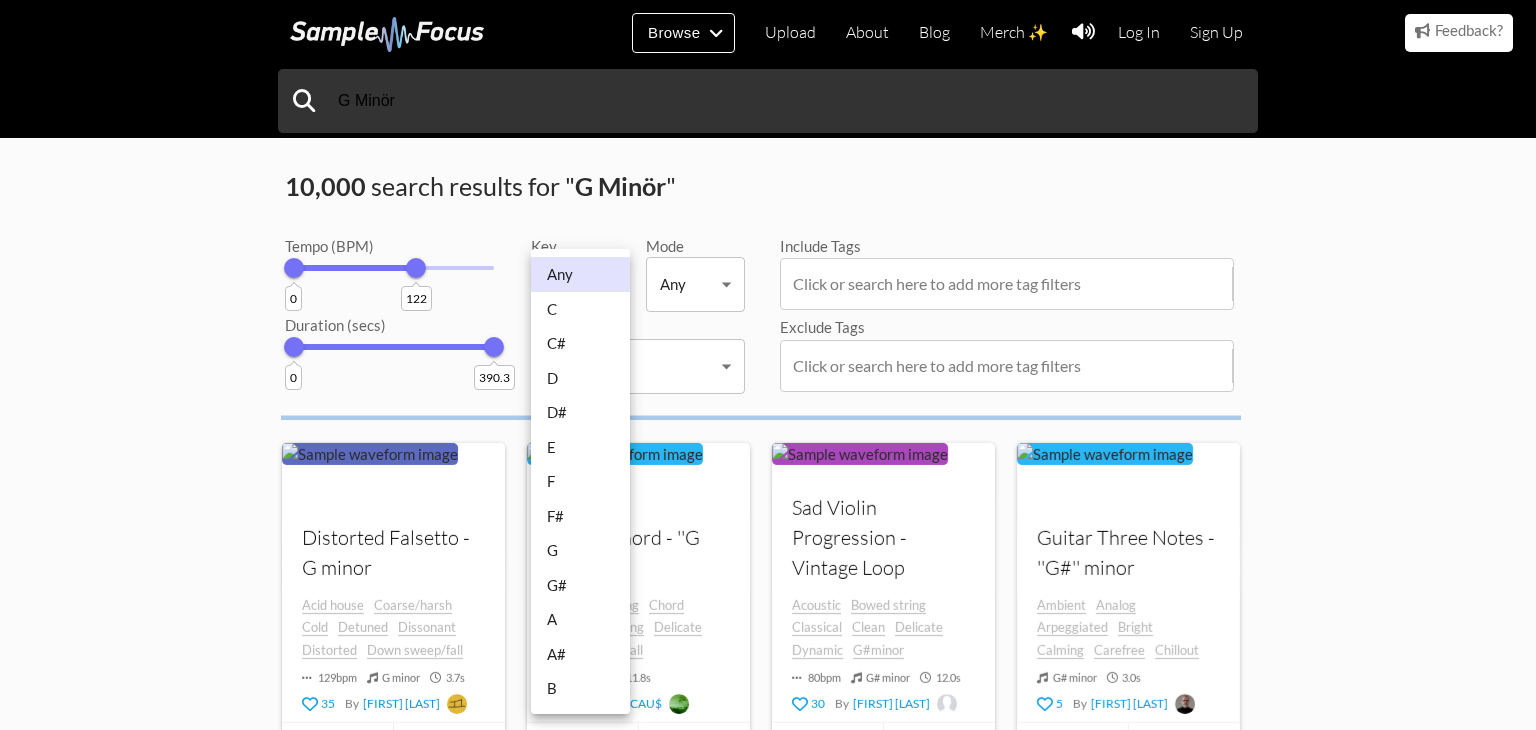 click on "G" at bounding box center [580, 550] 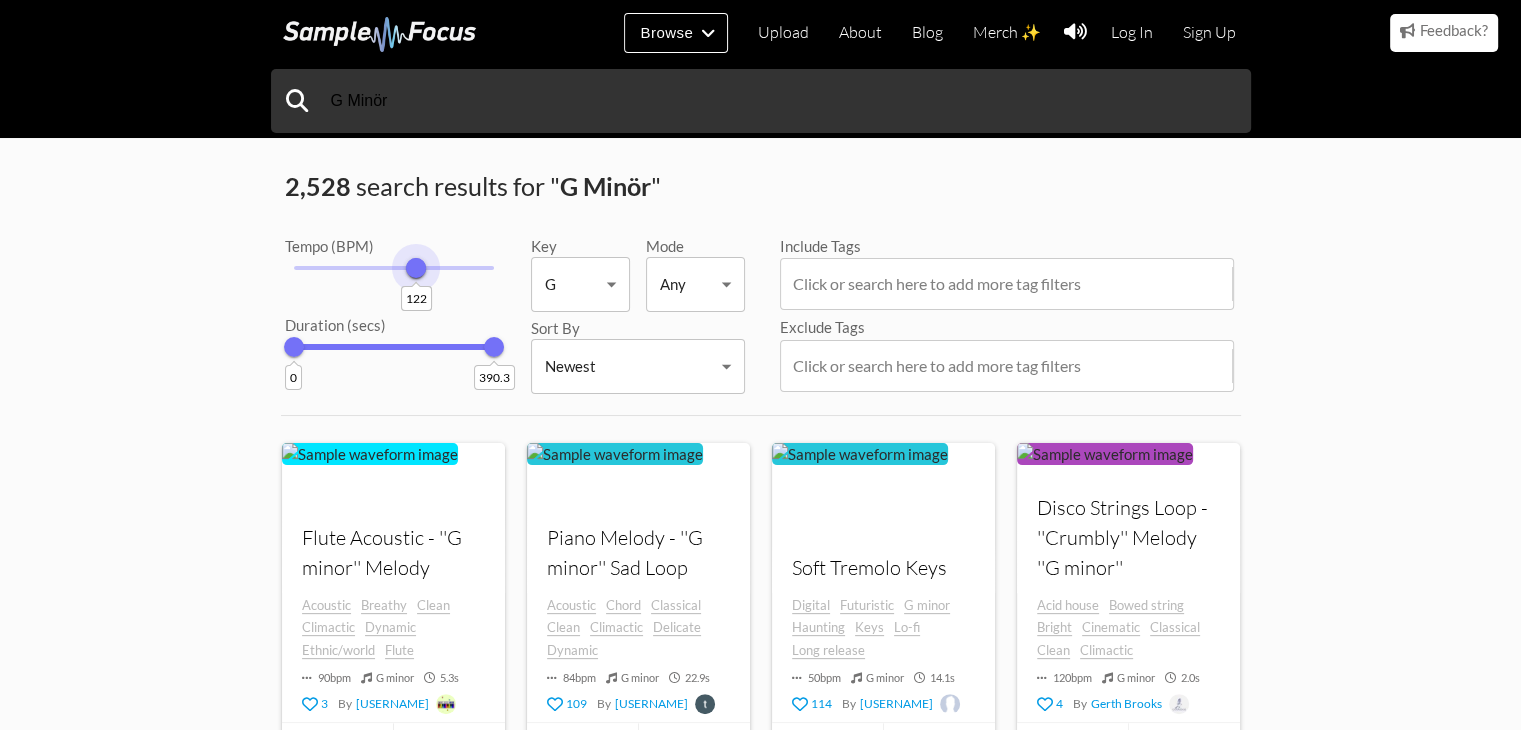 drag, startPoint x: 286, startPoint y: 257, endPoint x: 413, endPoint y: 264, distance: 127.192764 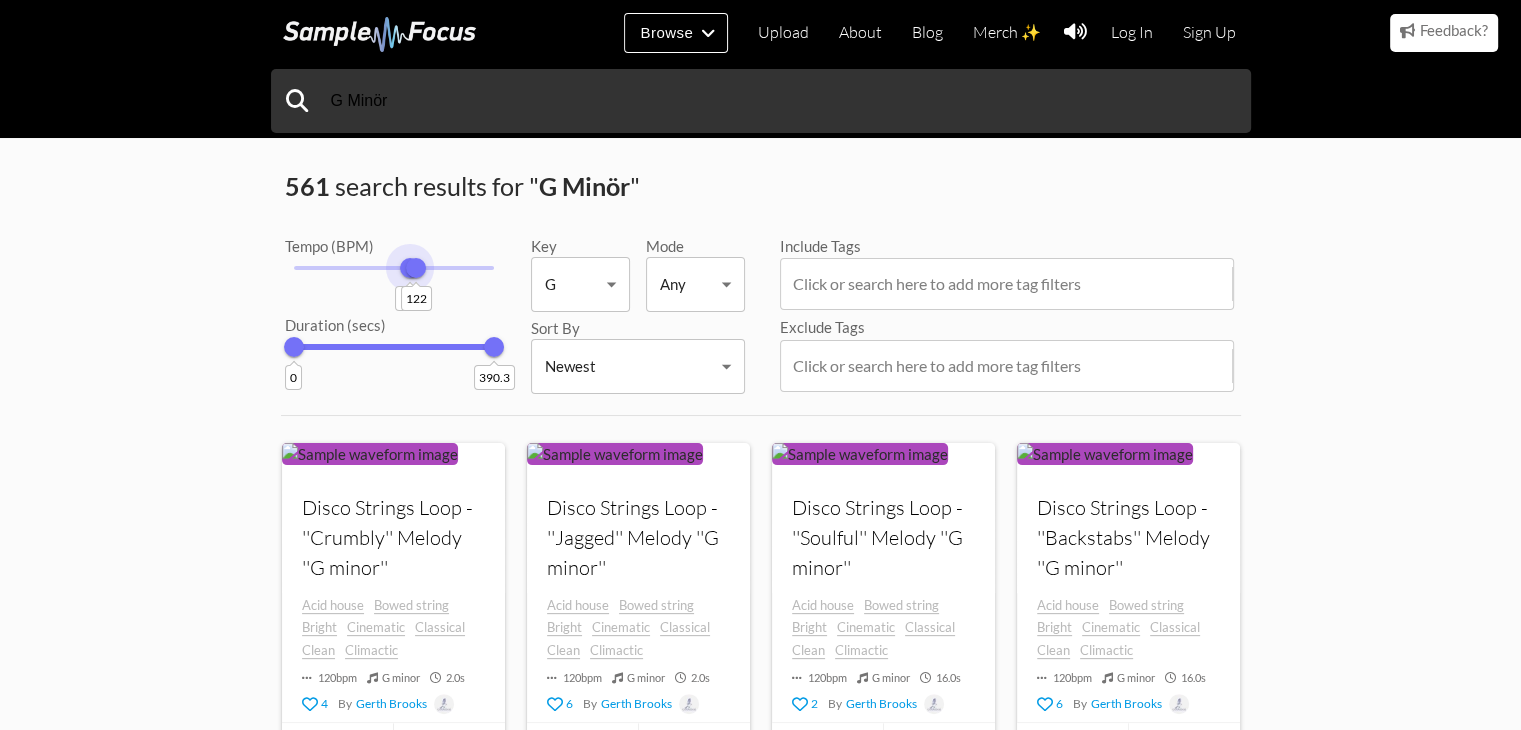 click on "116 122" at bounding box center (394, 268) 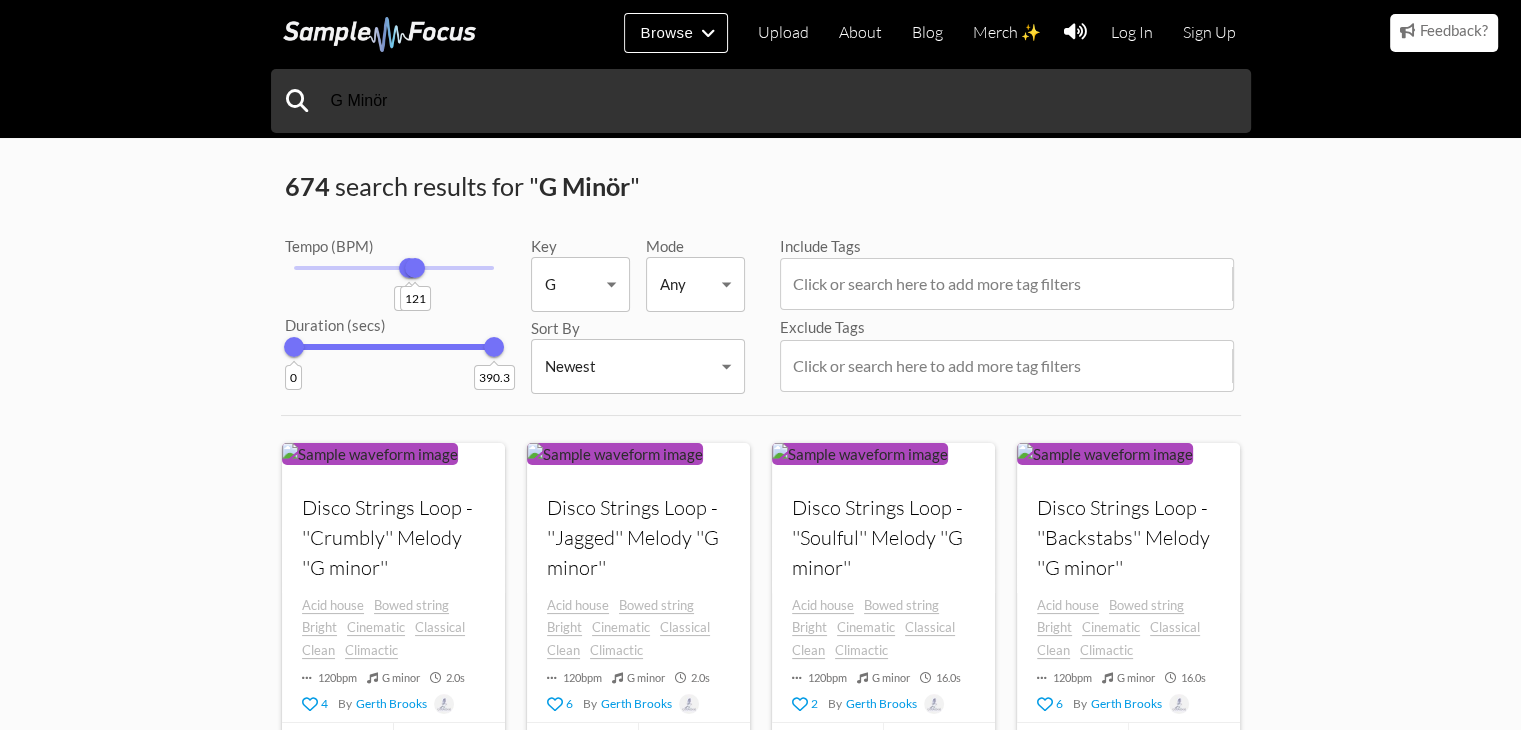 click on "121" at bounding box center [415, 268] 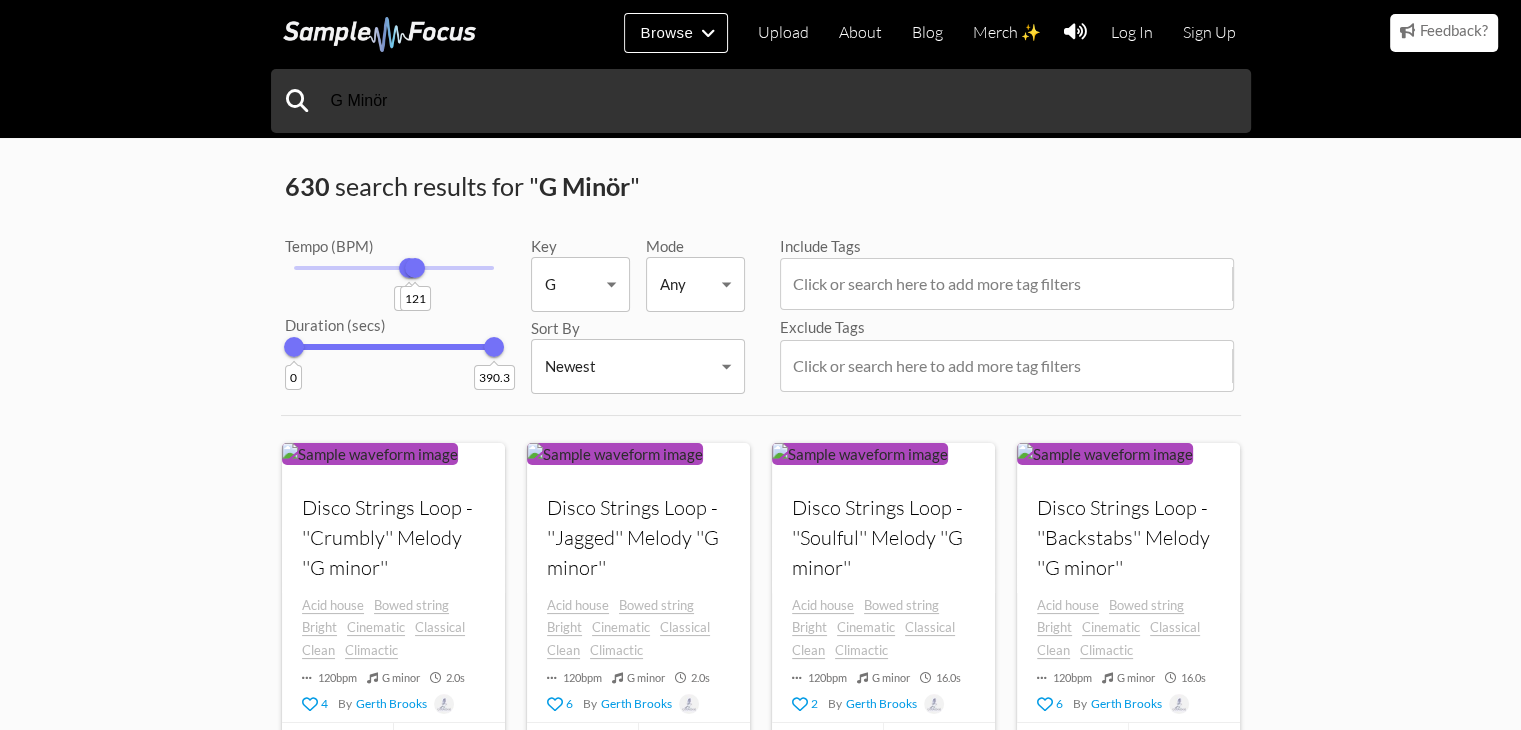 click on "115 121" at bounding box center (394, 268) 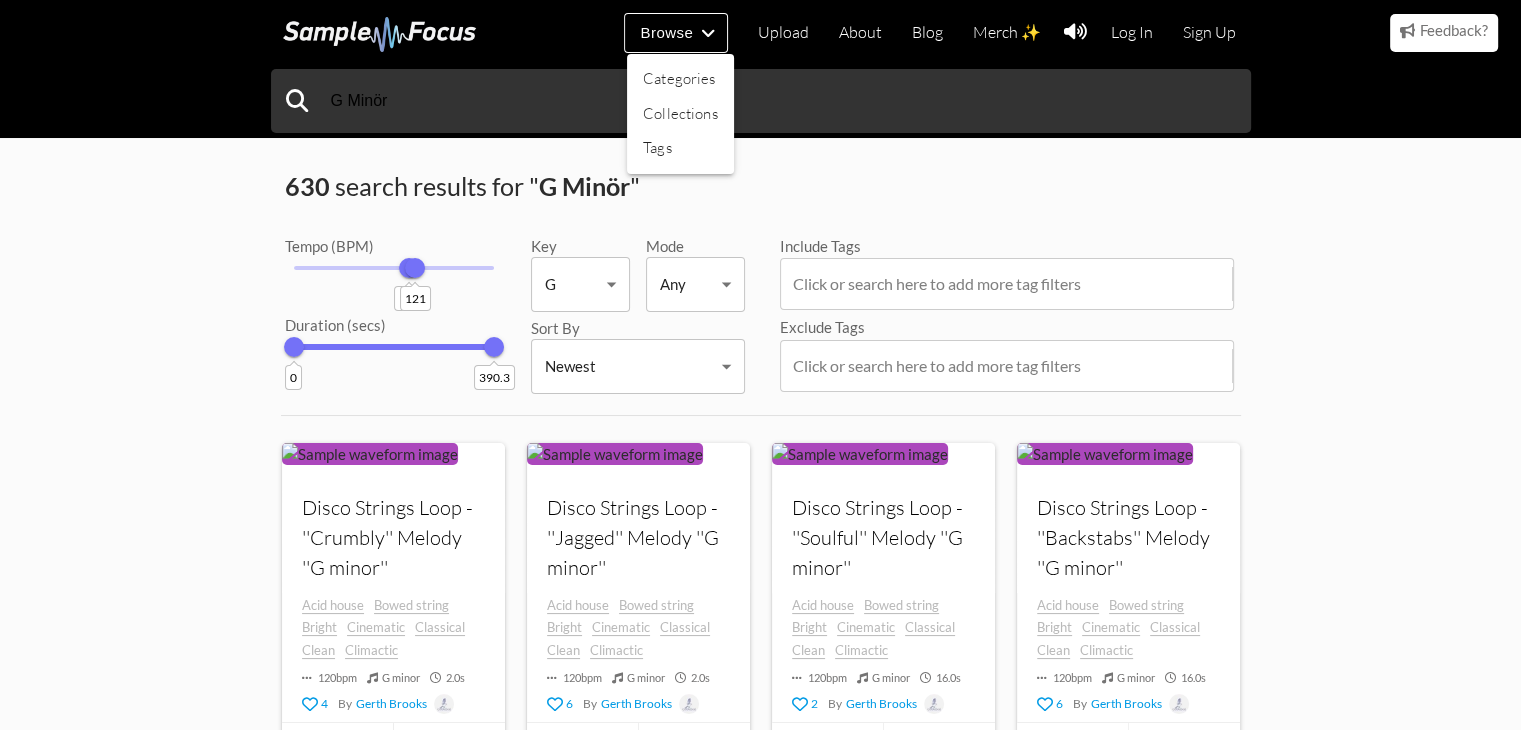 click at bounding box center [760, 365] 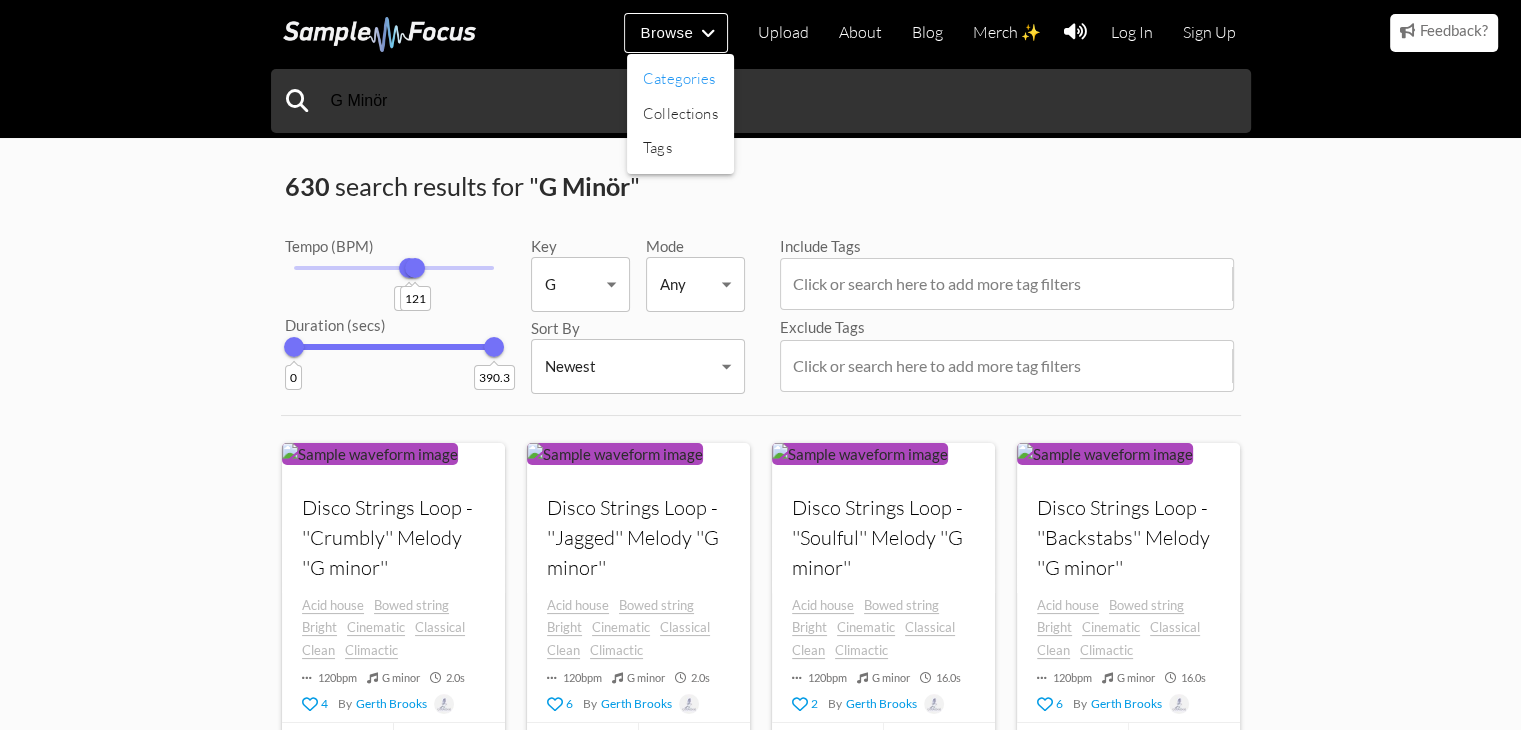 click on "Categories" at bounding box center (680, 79) 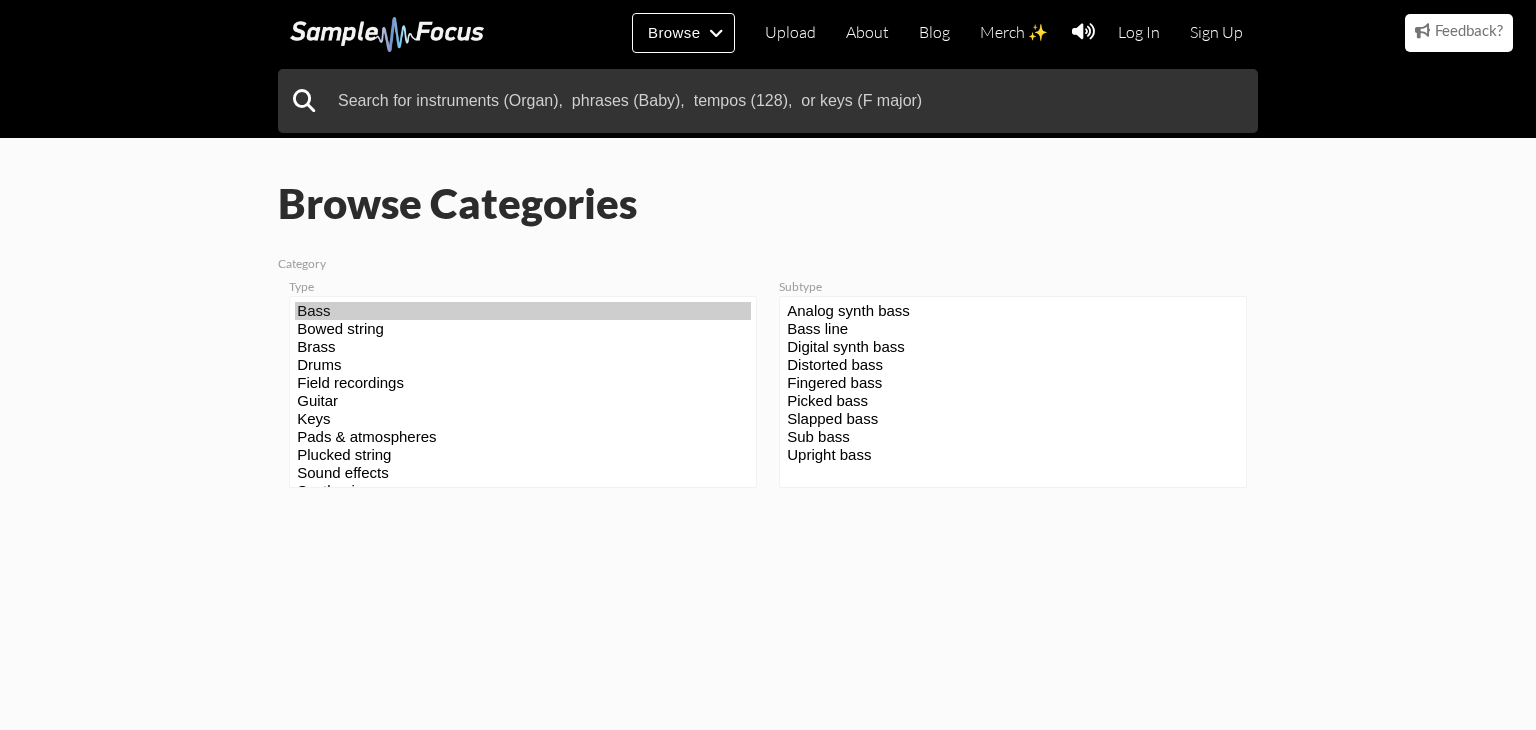 scroll, scrollTop: 0, scrollLeft: 0, axis: both 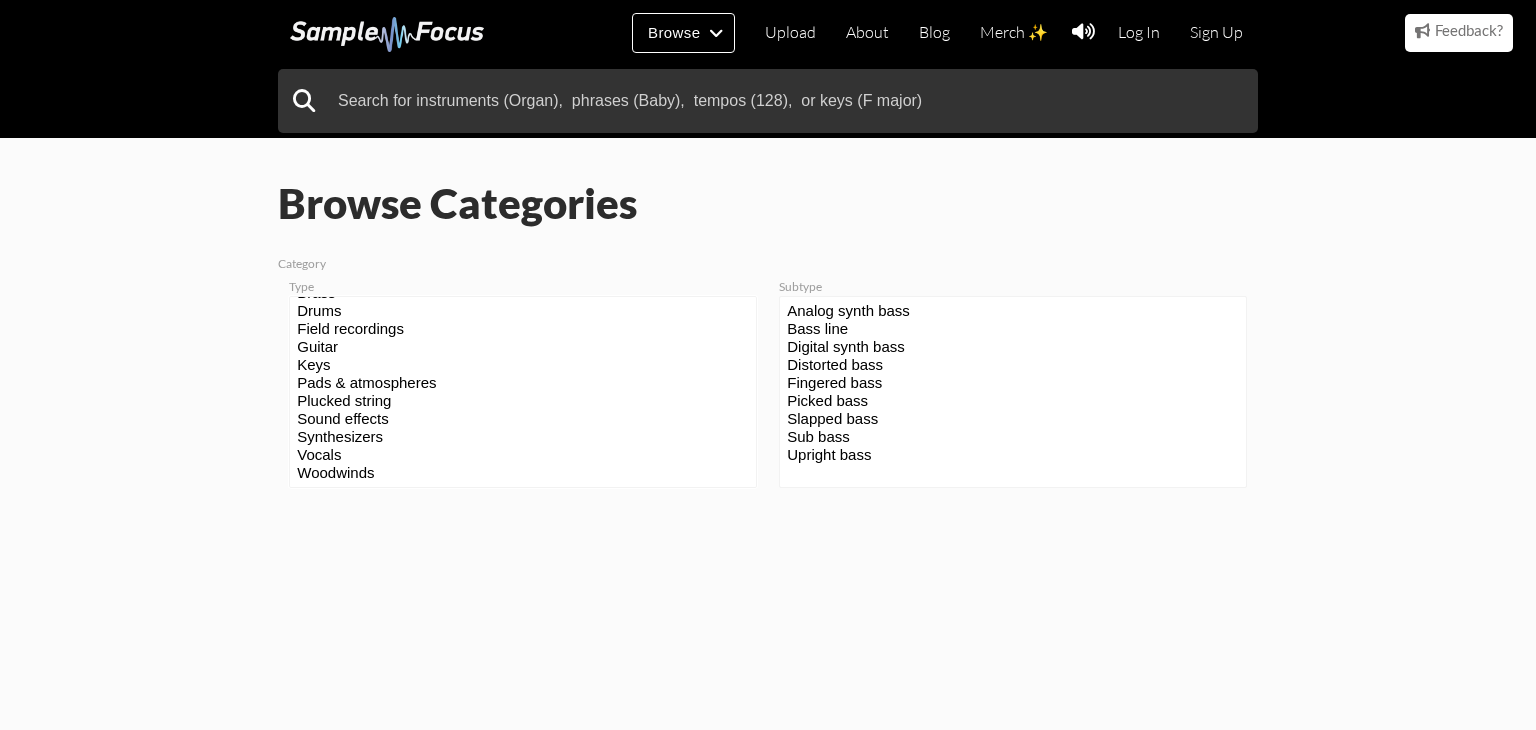 select on "63" 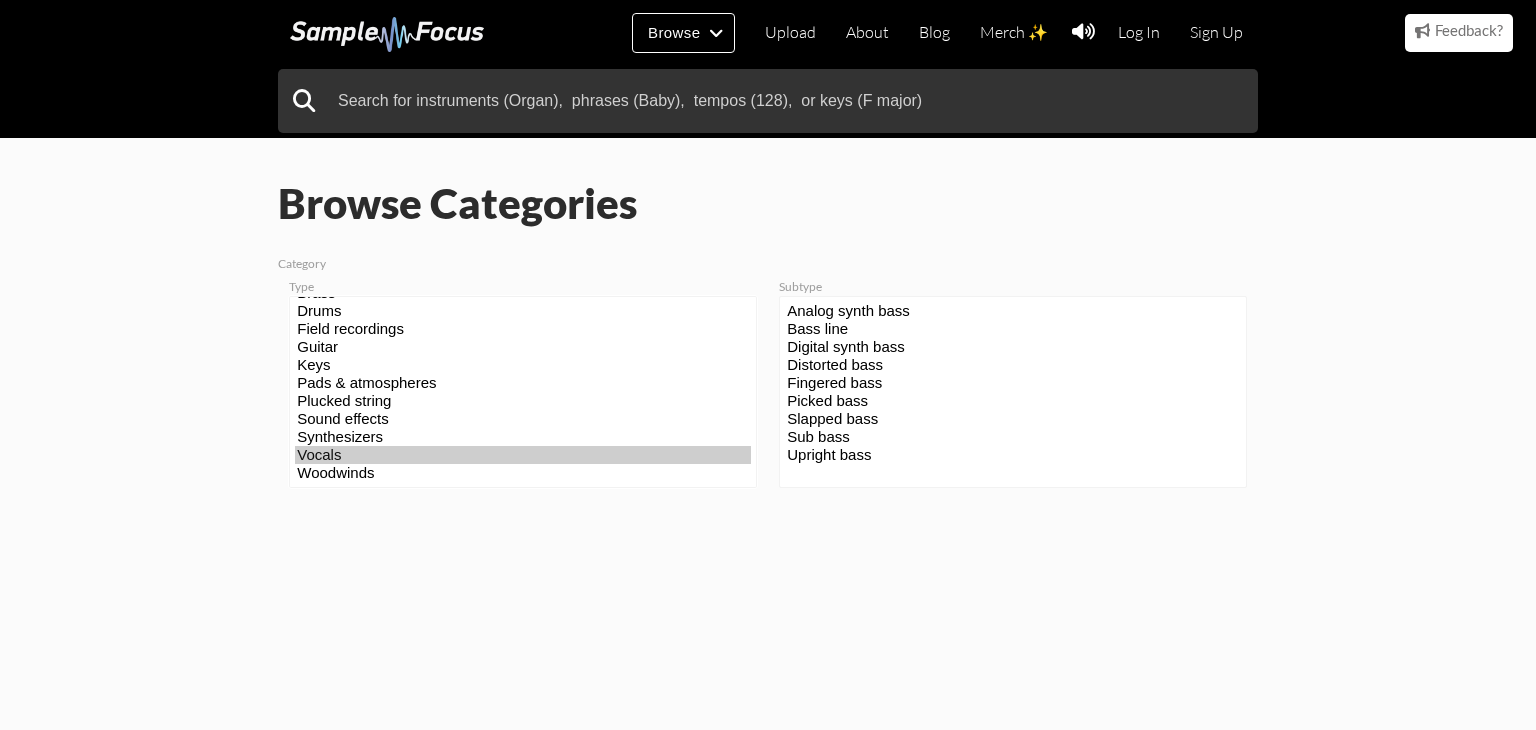 click on "Vocals" at bounding box center (523, 455) 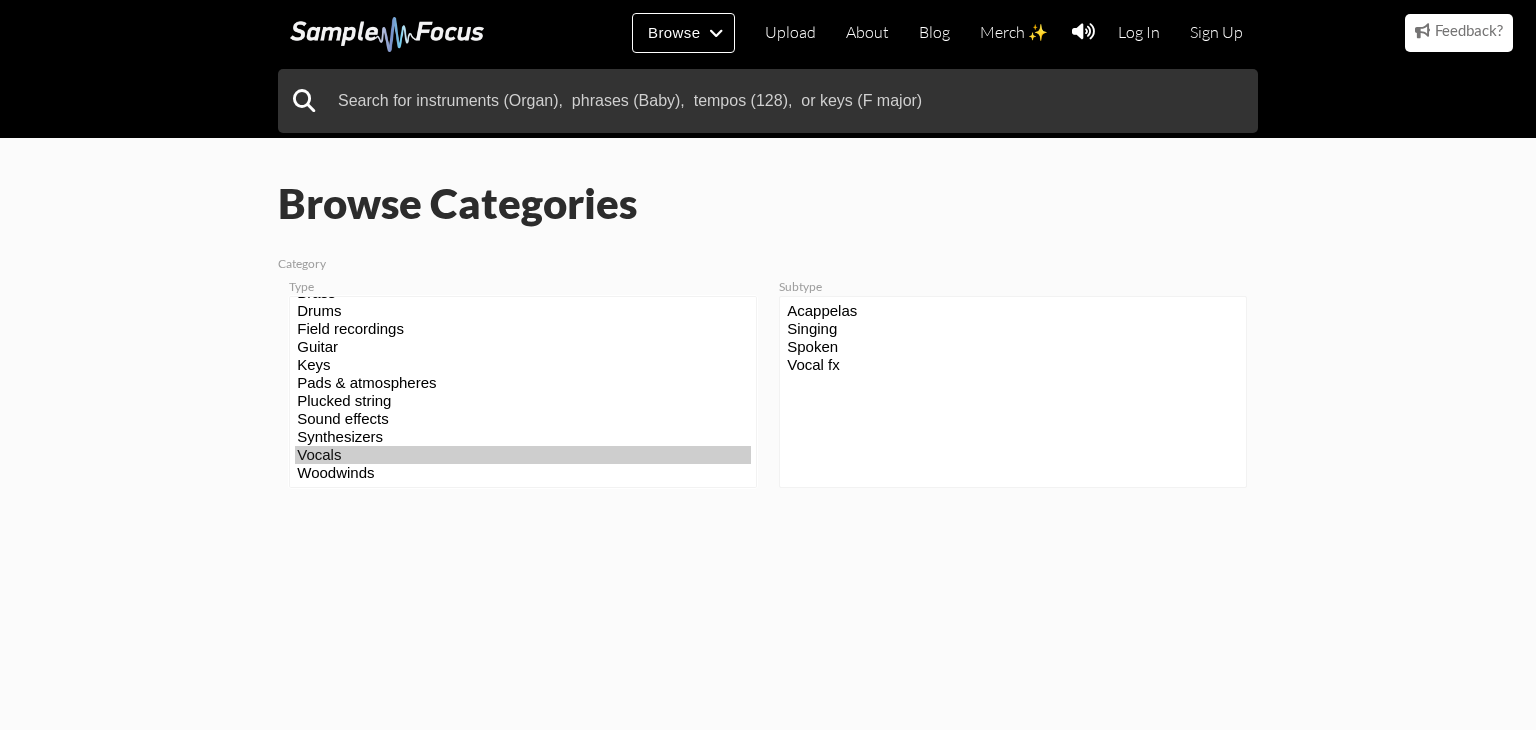 click on "Vocals" at bounding box center (523, 455) 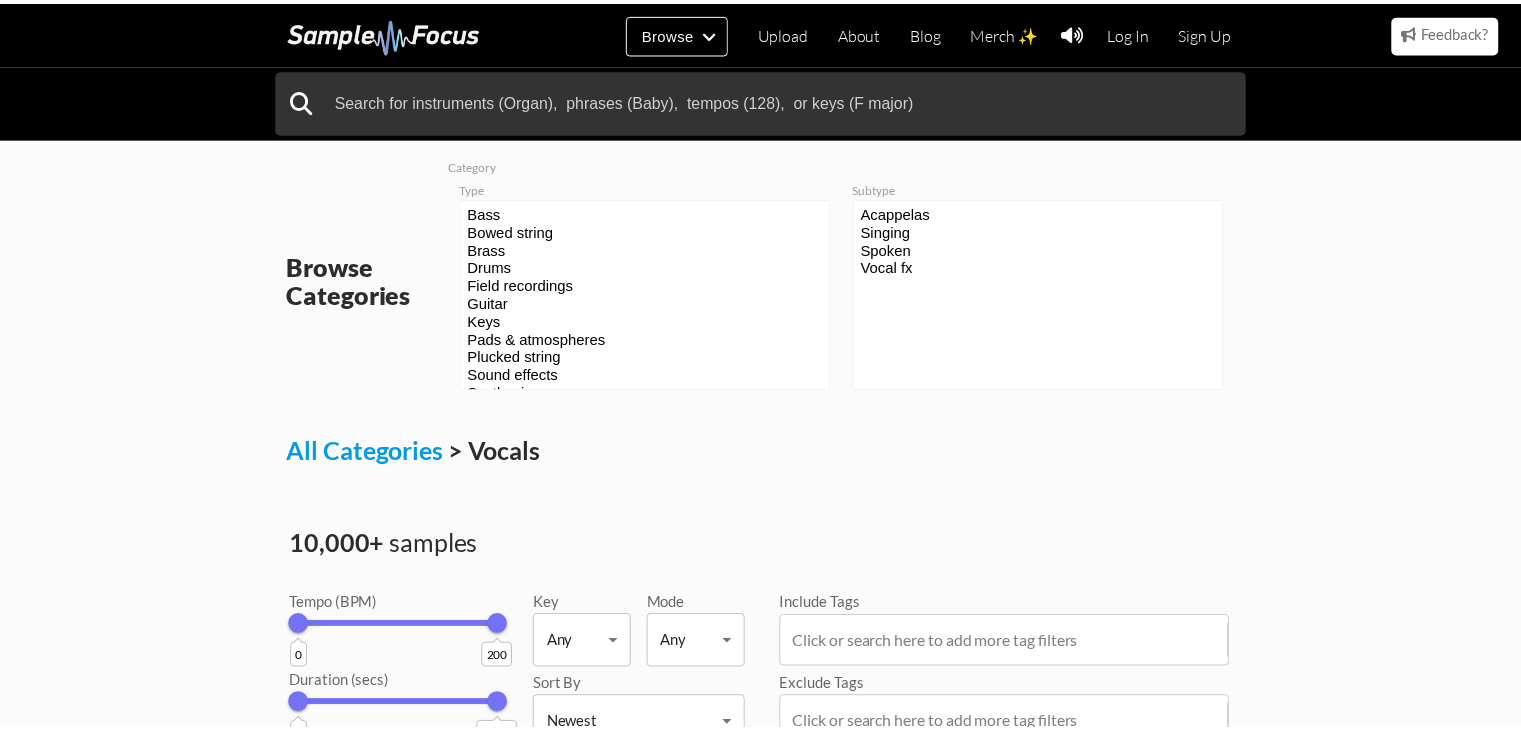 scroll, scrollTop: 0, scrollLeft: 0, axis: both 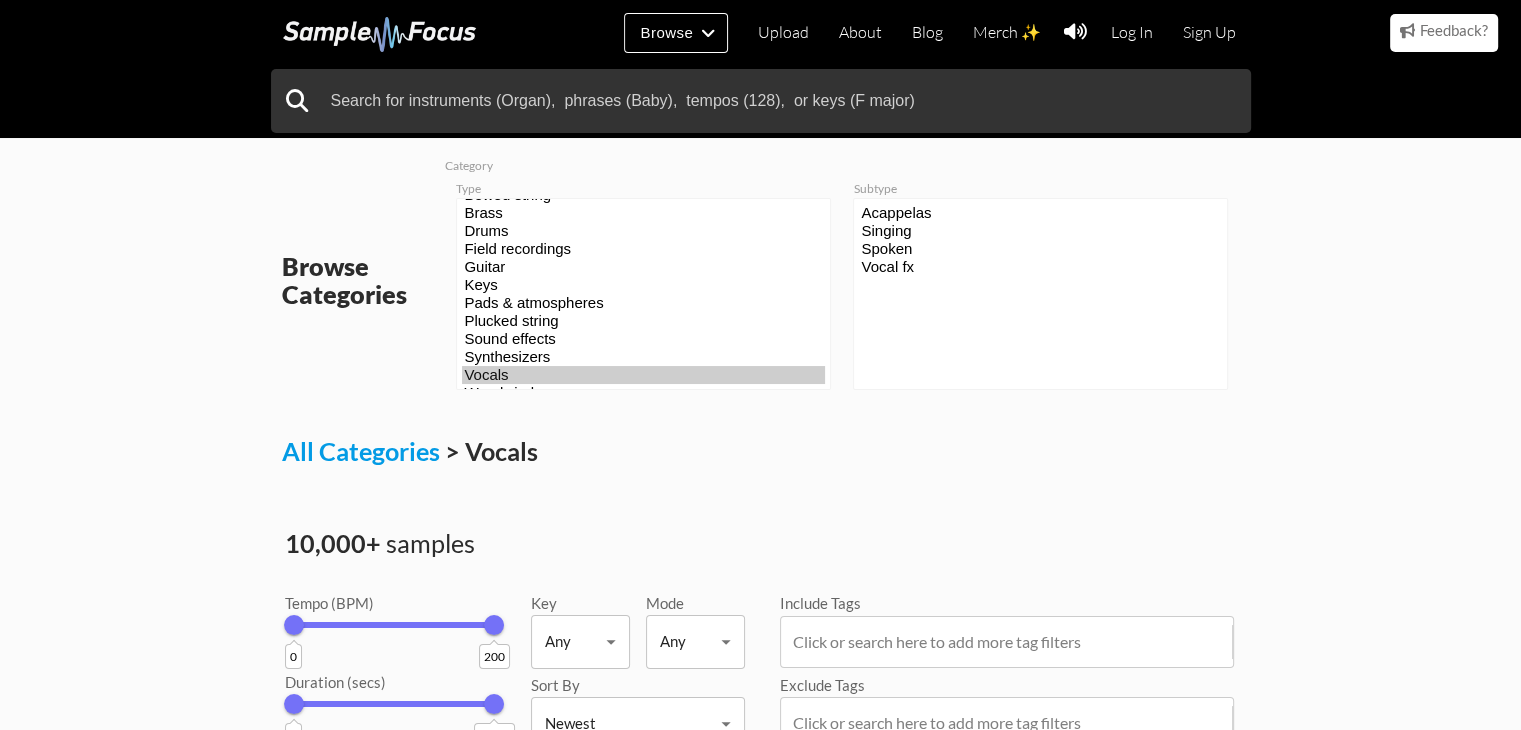 click on "Browse Categories
Category
Type
Bass
Bowed string
Brass
Drums
Field recordings
Guitar
Keys
Pads & atmospheres
Plucked string
Sound effects
Synthesizers
Vocals
Woodwinds
Subtype
Acappelas
Singing" at bounding box center (760, 1345) 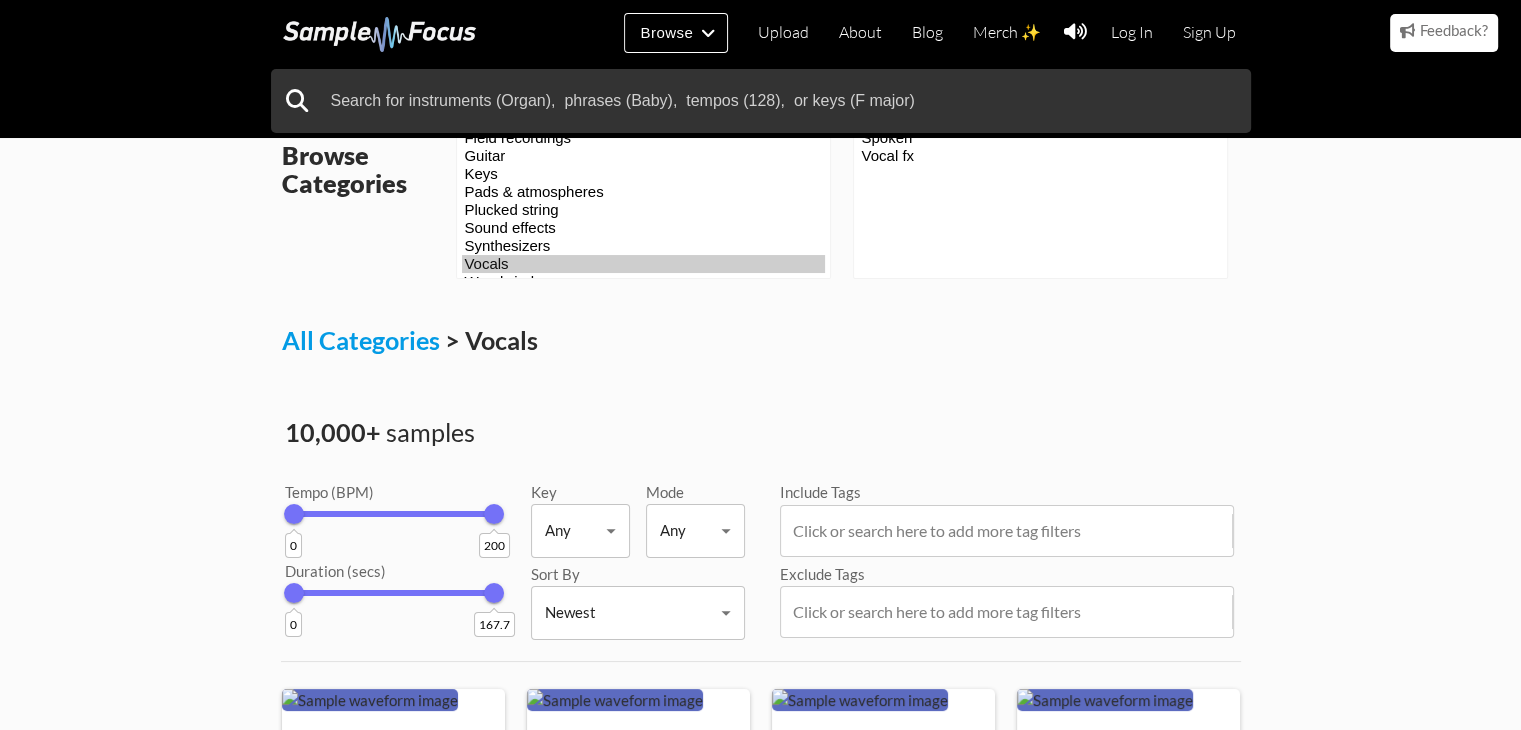 scroll, scrollTop: 244, scrollLeft: 0, axis: vertical 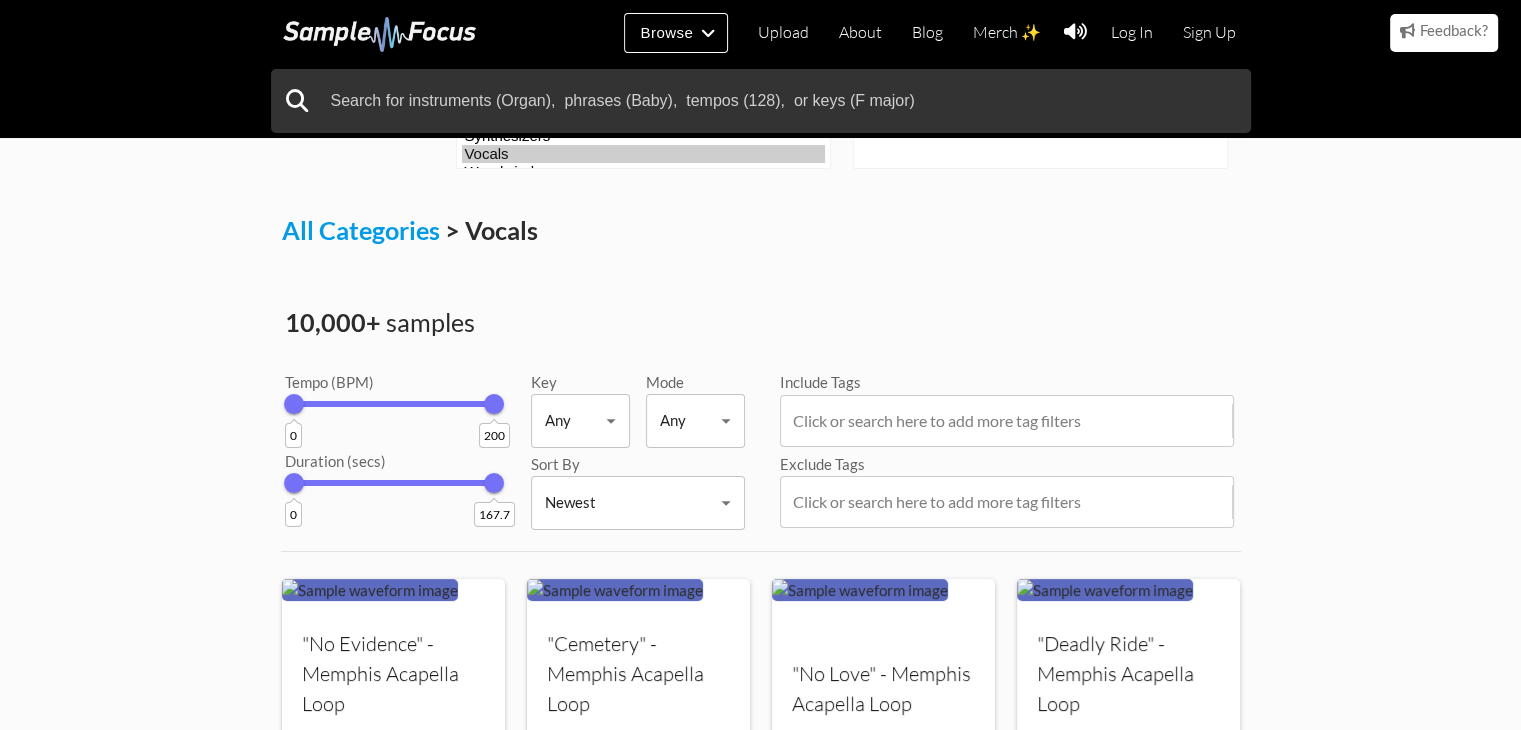 drag, startPoint x: 1346, startPoint y: 316, endPoint x: 1338, endPoint y: 441, distance: 125.25574 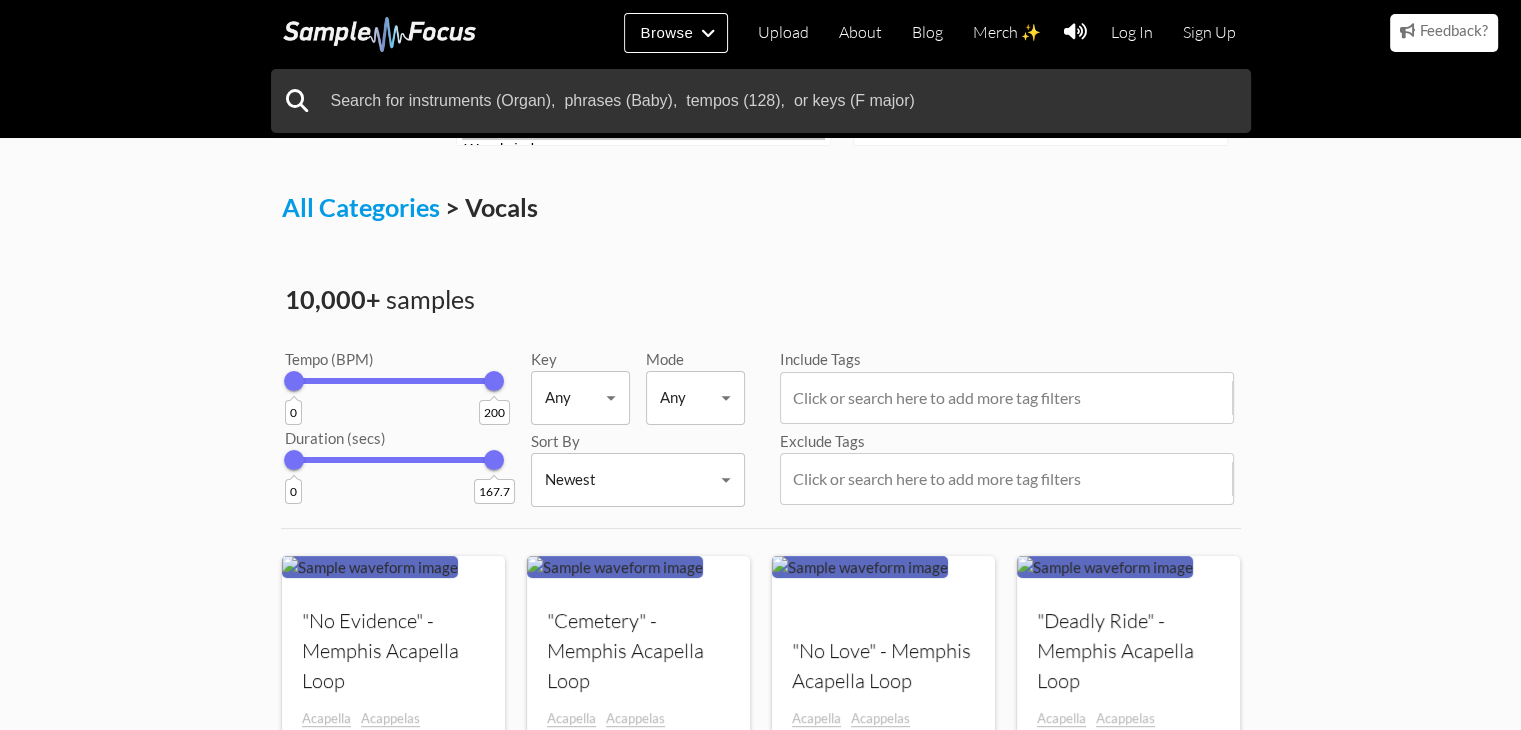 click on "200" at bounding box center [494, 412] 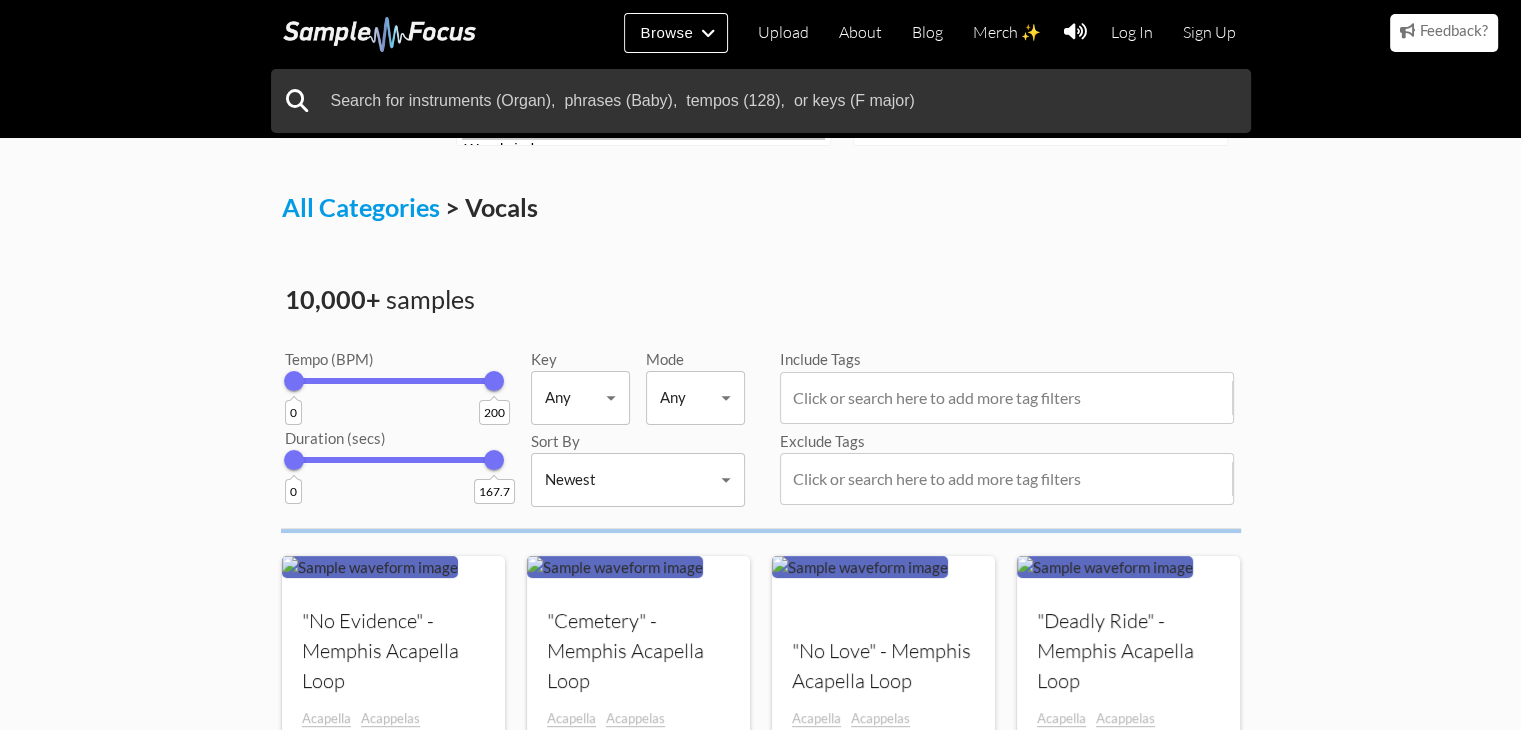 click on "200" at bounding box center [494, 412] 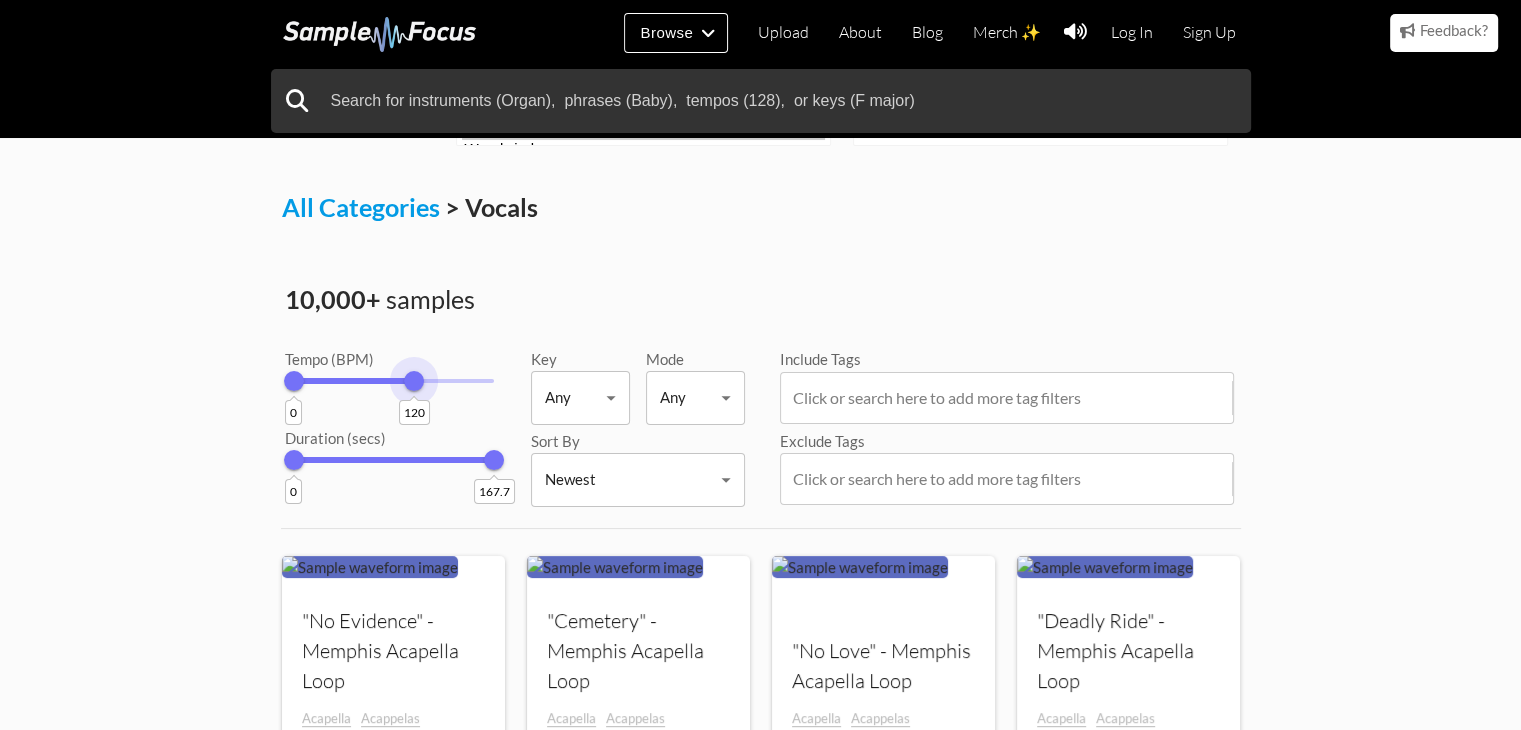 drag, startPoint x: 484, startPoint y: 417, endPoint x: 414, endPoint y: 481, distance: 94.847244 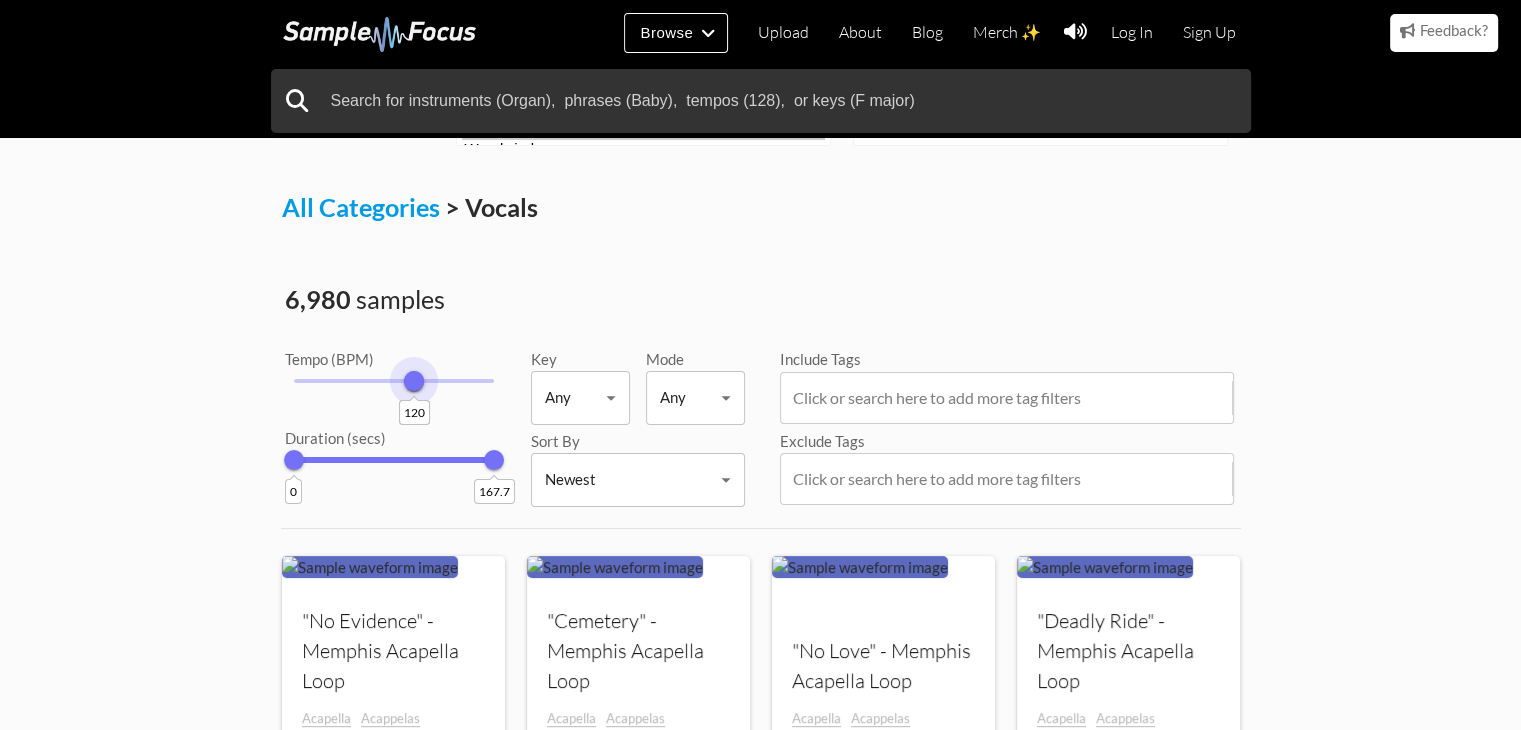 drag, startPoint x: 296, startPoint y: 405, endPoint x: 414, endPoint y: 511, distance: 158.61903 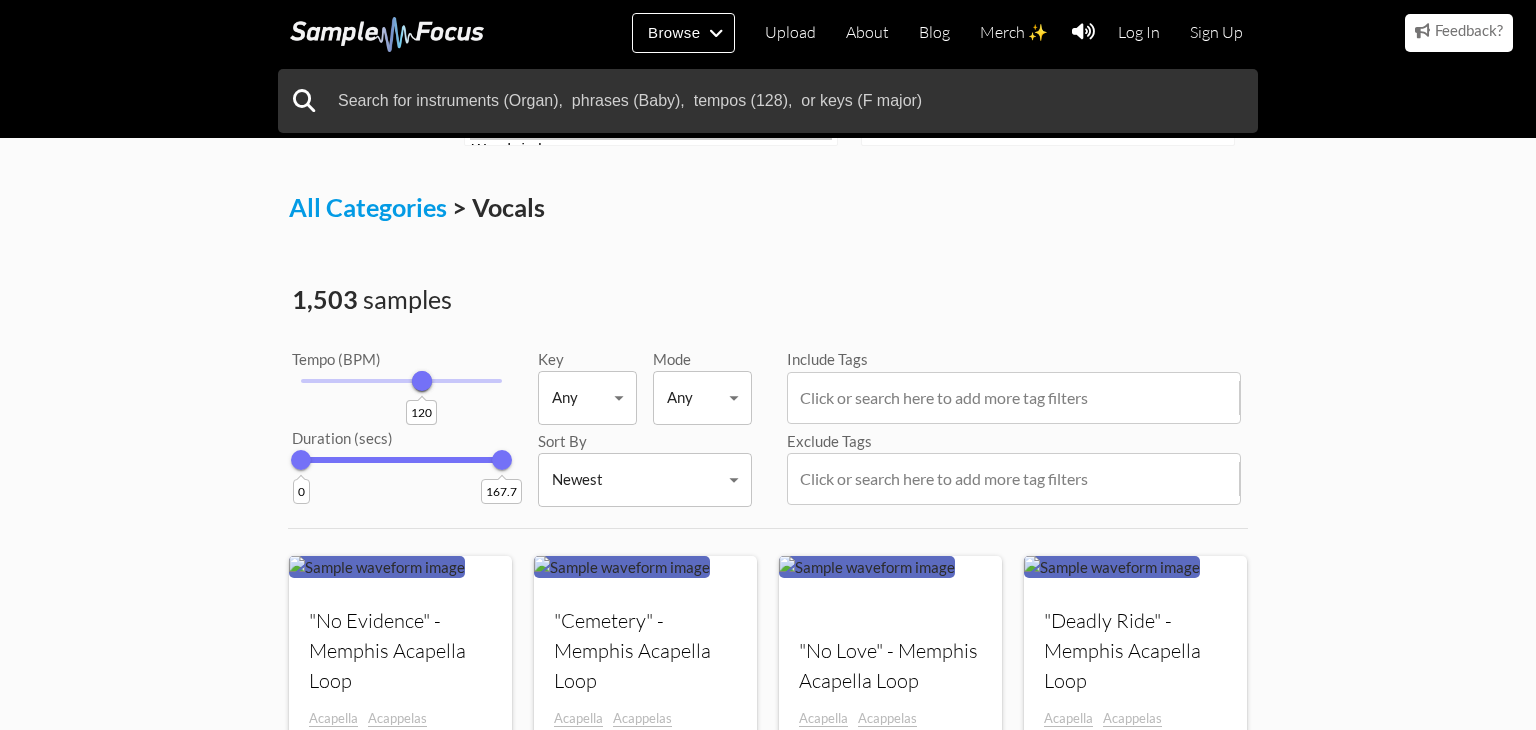 click on "Browse
Upload
About
Blog
Merch ✨
Log In
Sign Up
Categories
Tags
Collections
Upload
About
Blog
Merch ✨
Log In
Sign Up
Browse Categories
Category
Type
Bass
Bowed string
Brass
Drums
Field recordings
Guitar Keys Vocals" at bounding box center [768, 1069] 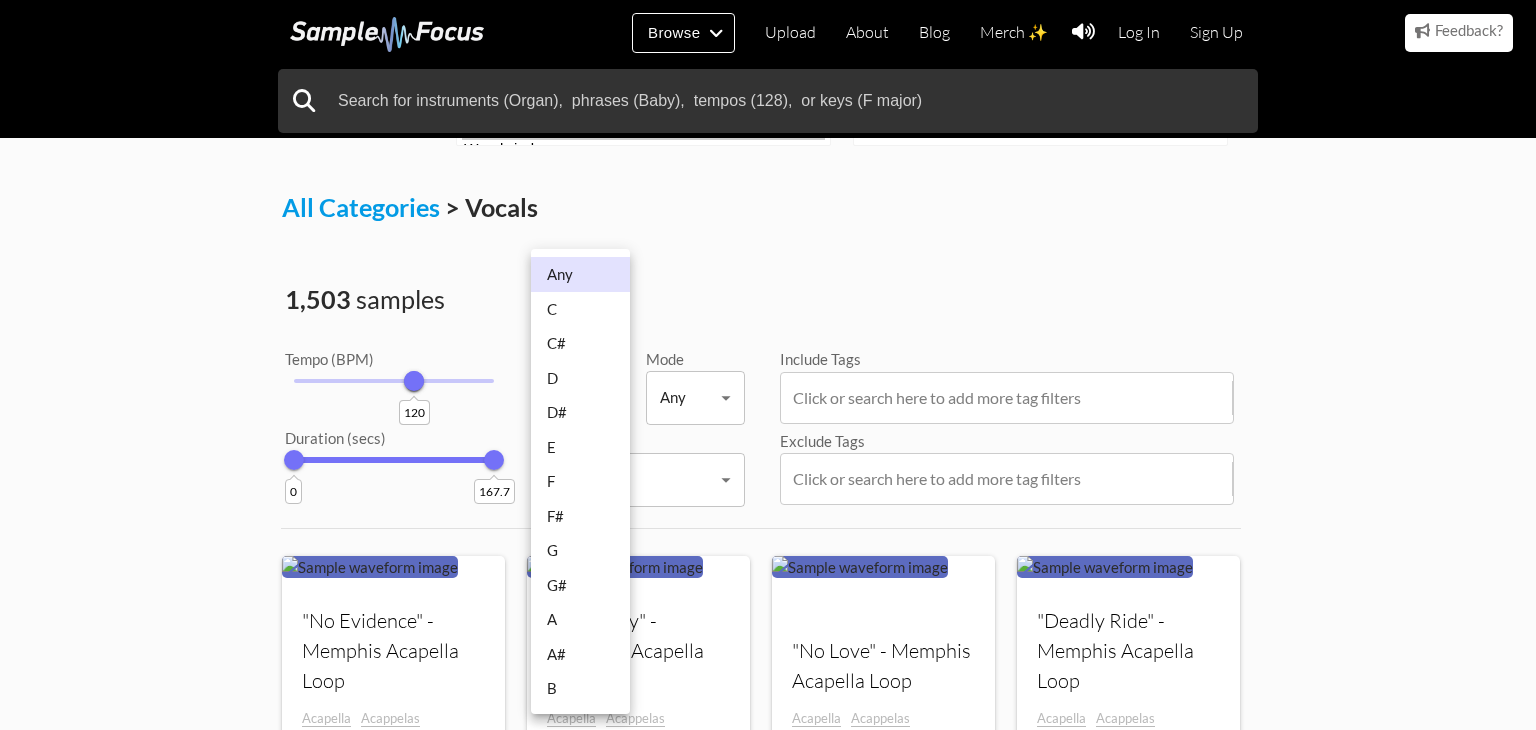 click on "G" at bounding box center (580, 550) 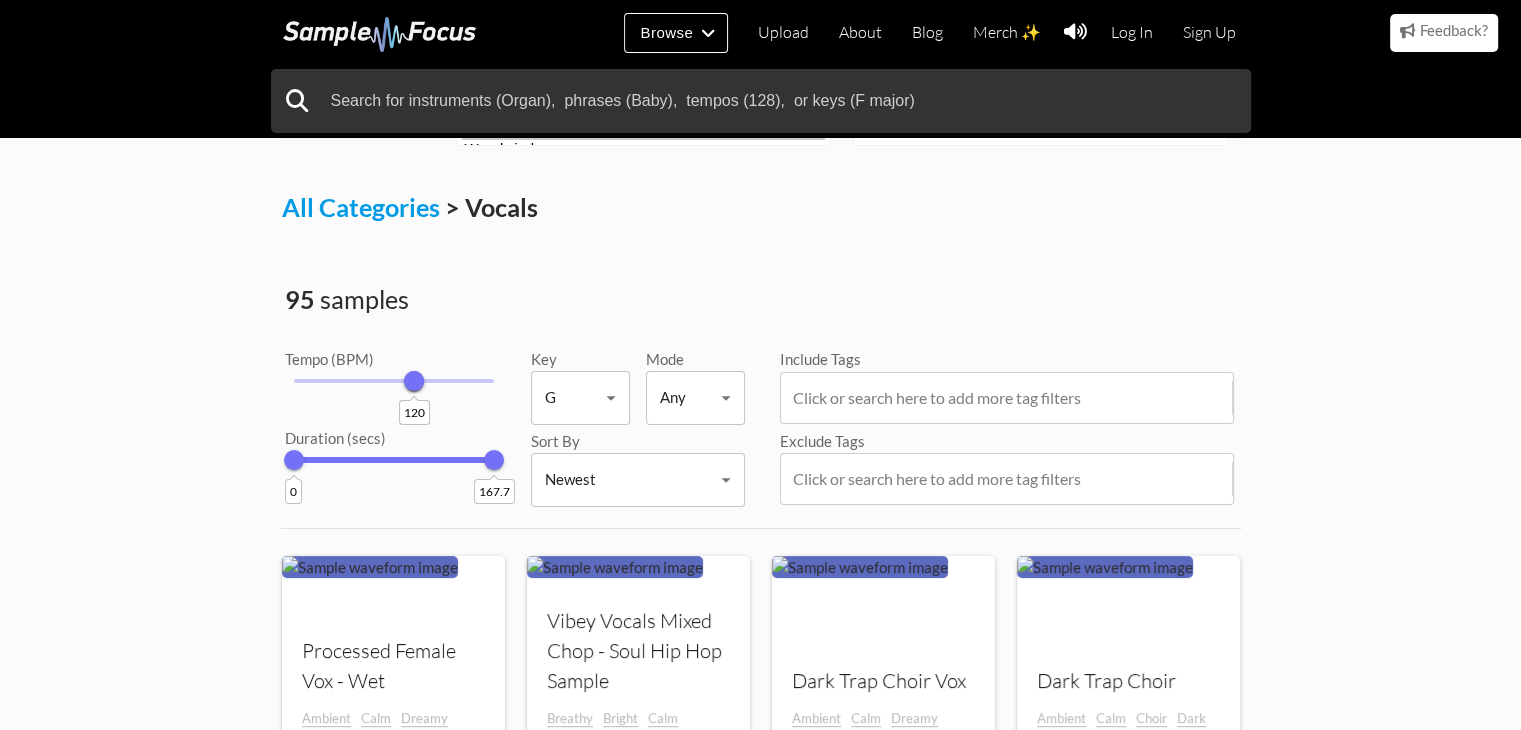 click on "Browse
Upload
About
Blog
Merch ✨
Log In
Sign Up
Categories
Tags
Collections
Upload
About
Blog
Merch ✨
Log In
Sign Up
Browse Categories
Category
Type
Bass
Bowed string
Brass
Drums
Field recordings
Guitar Keys Vocals" at bounding box center (760, 1069) 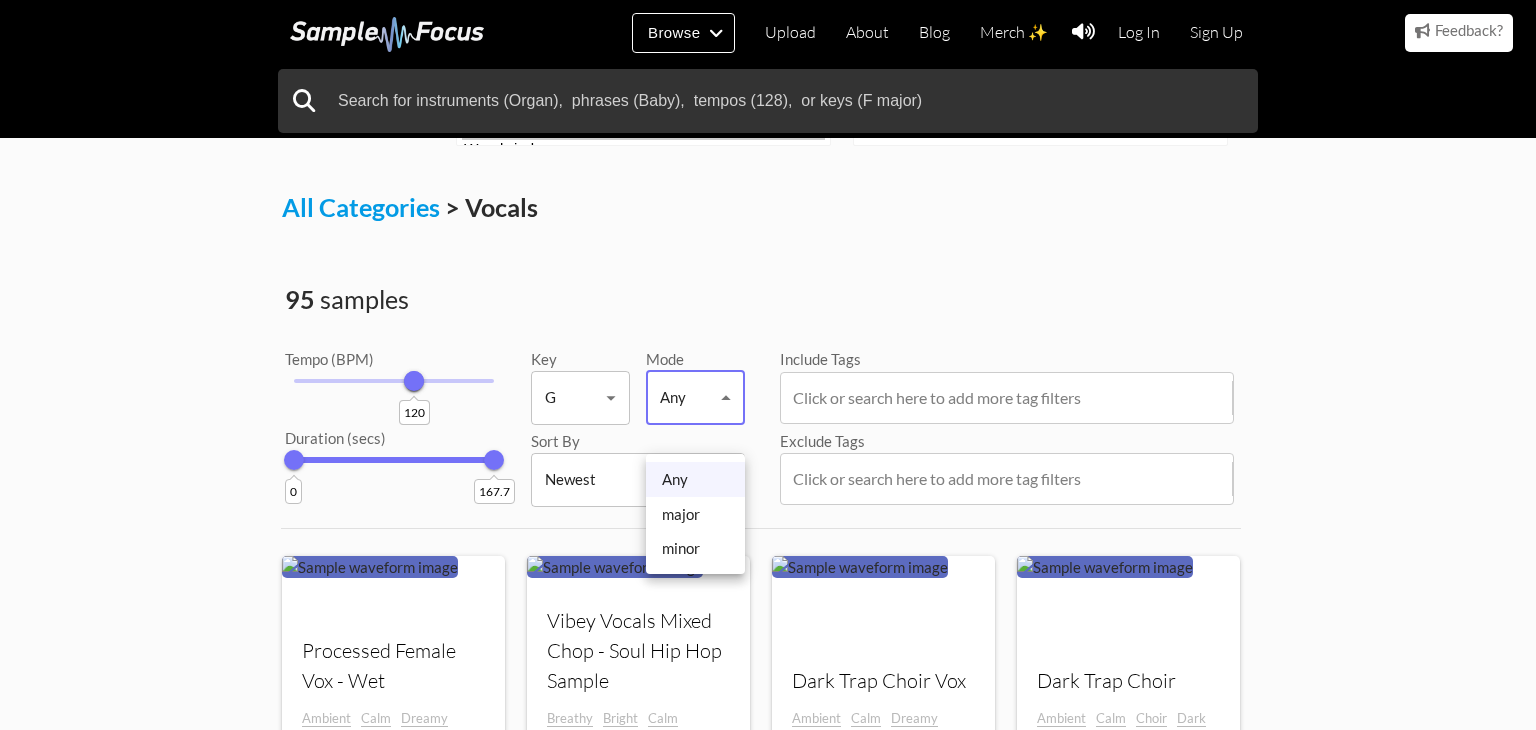 click on "minor" at bounding box center (695, 548) 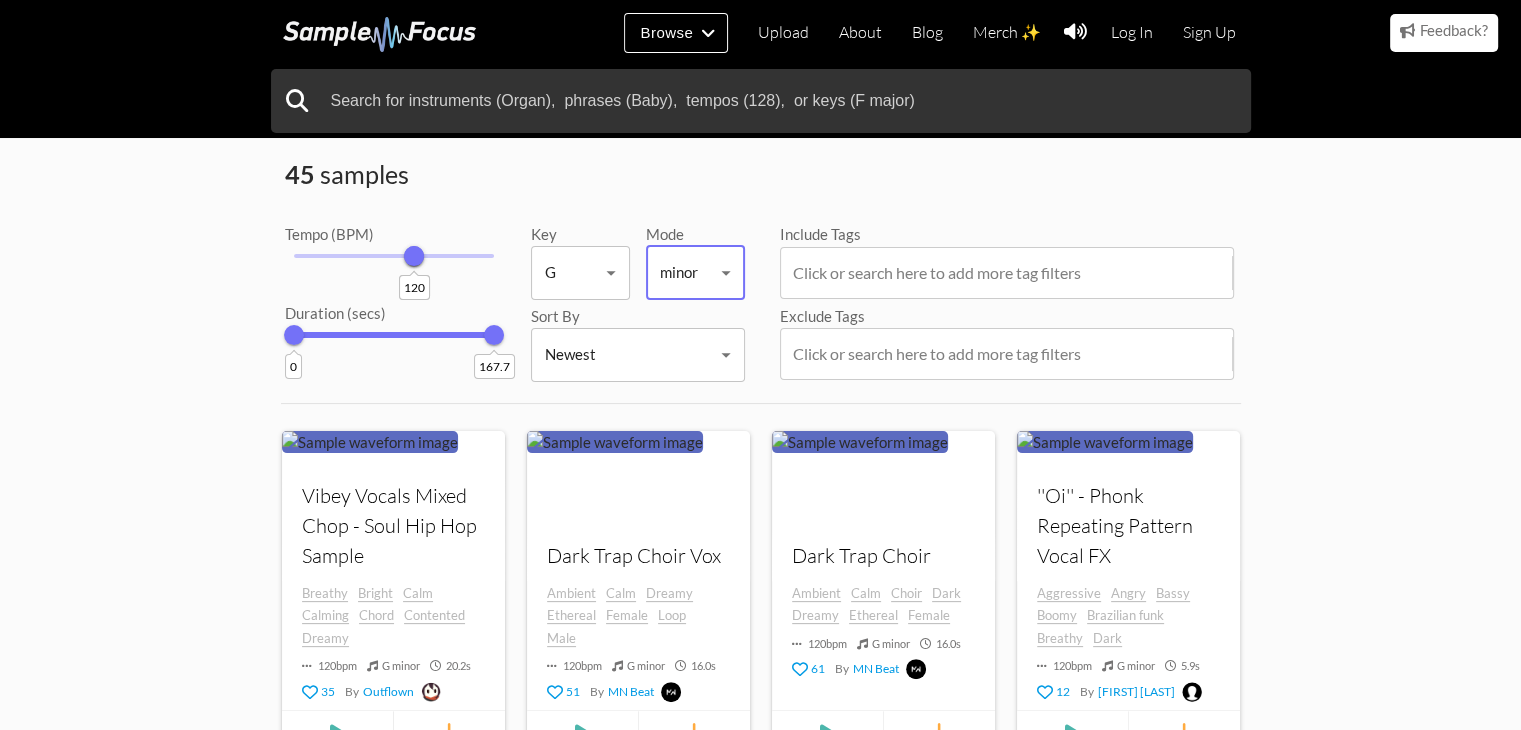 scroll, scrollTop: 461, scrollLeft: 0, axis: vertical 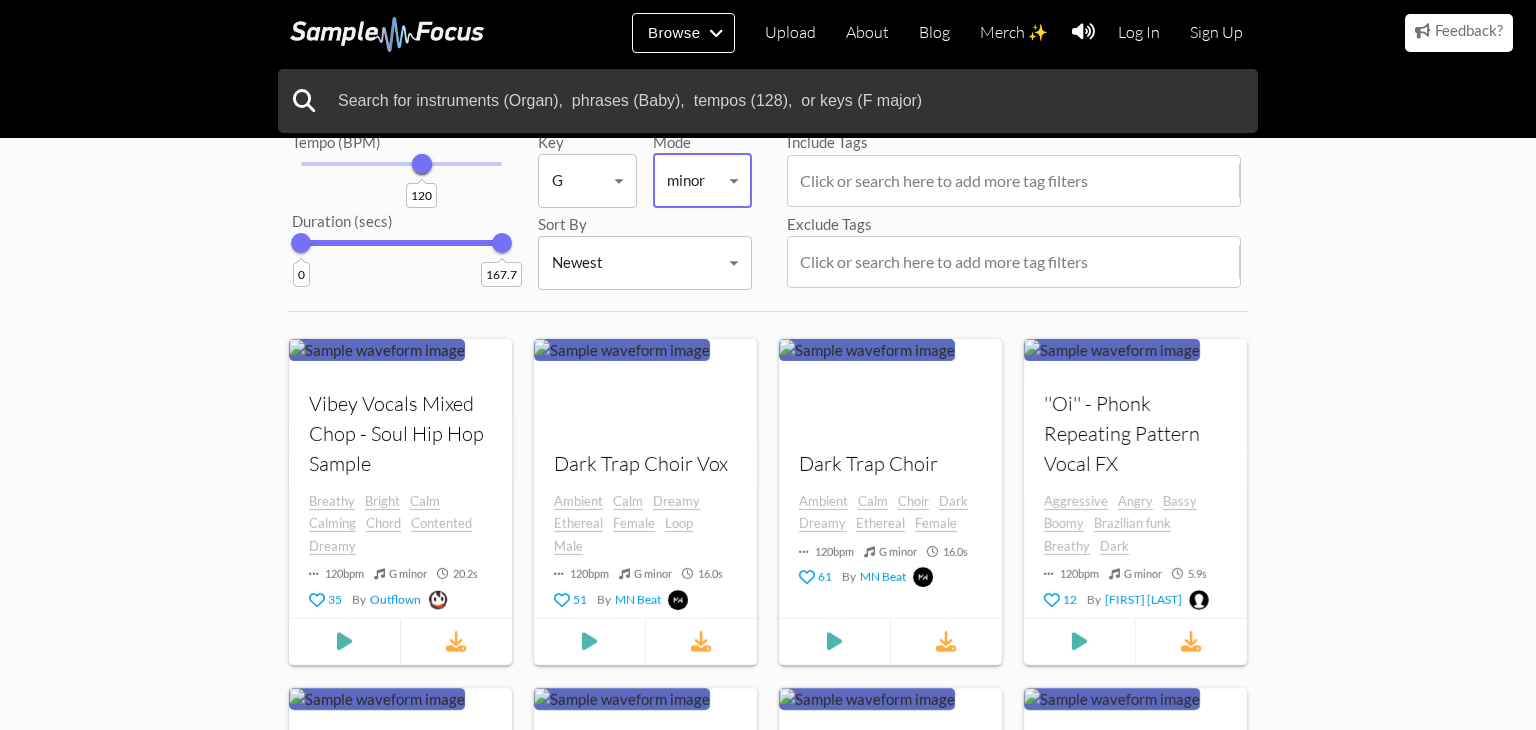 click on "Browse
Upload
About
Blog
Merch ✨
Log In
Sign Up
Categories
Tags
Collections
Upload
About
Blog
Merch ✨
Log In
Sign Up
Browse Categories
Category
Type
Bass
Bowed string
Brass
Drums
Field recordings
Guitar Keys Vocals" at bounding box center (768, 852) 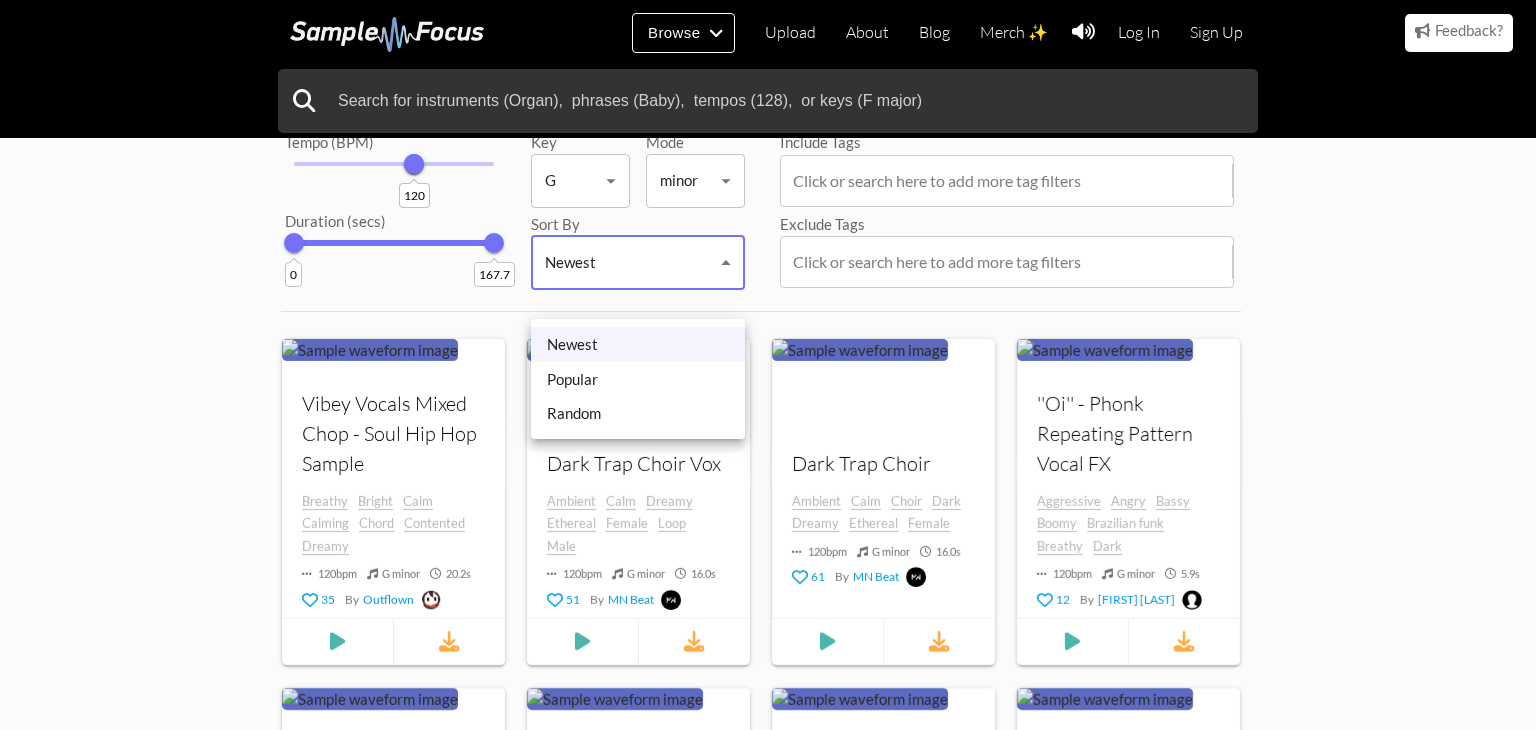 click at bounding box center [768, 365] 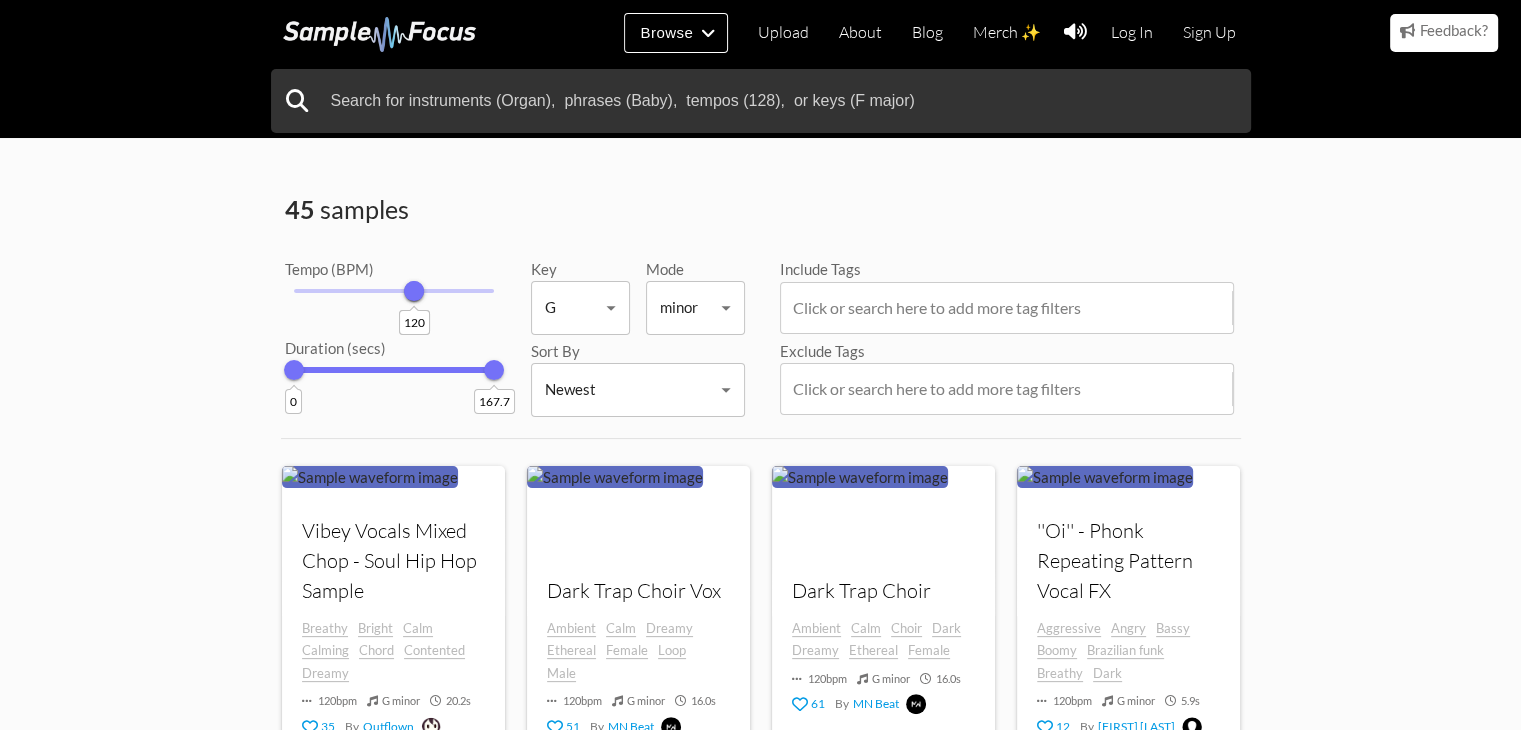 scroll, scrollTop: 0, scrollLeft: 0, axis: both 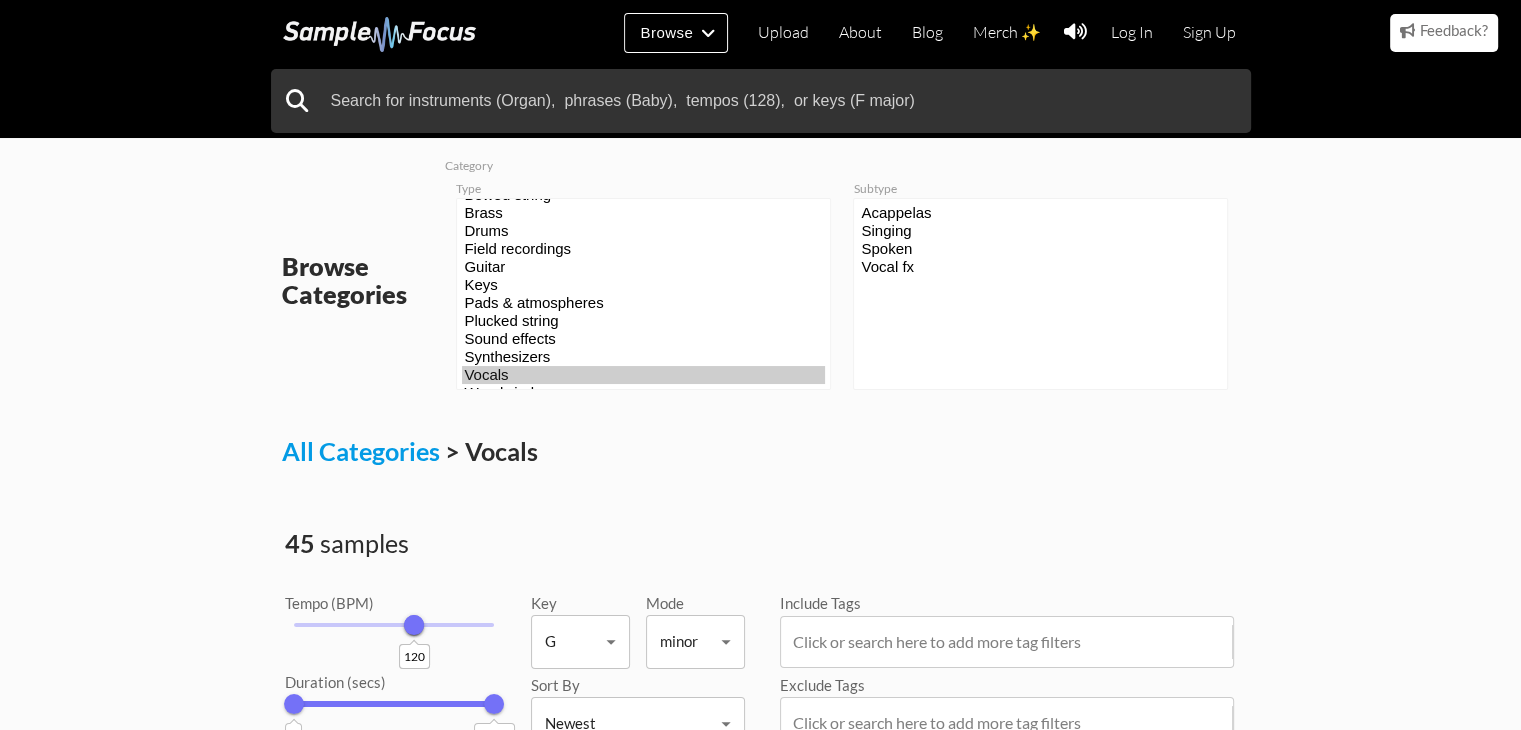 drag, startPoint x: 174, startPoint y: 426, endPoint x: 153, endPoint y: 233, distance: 194.13913 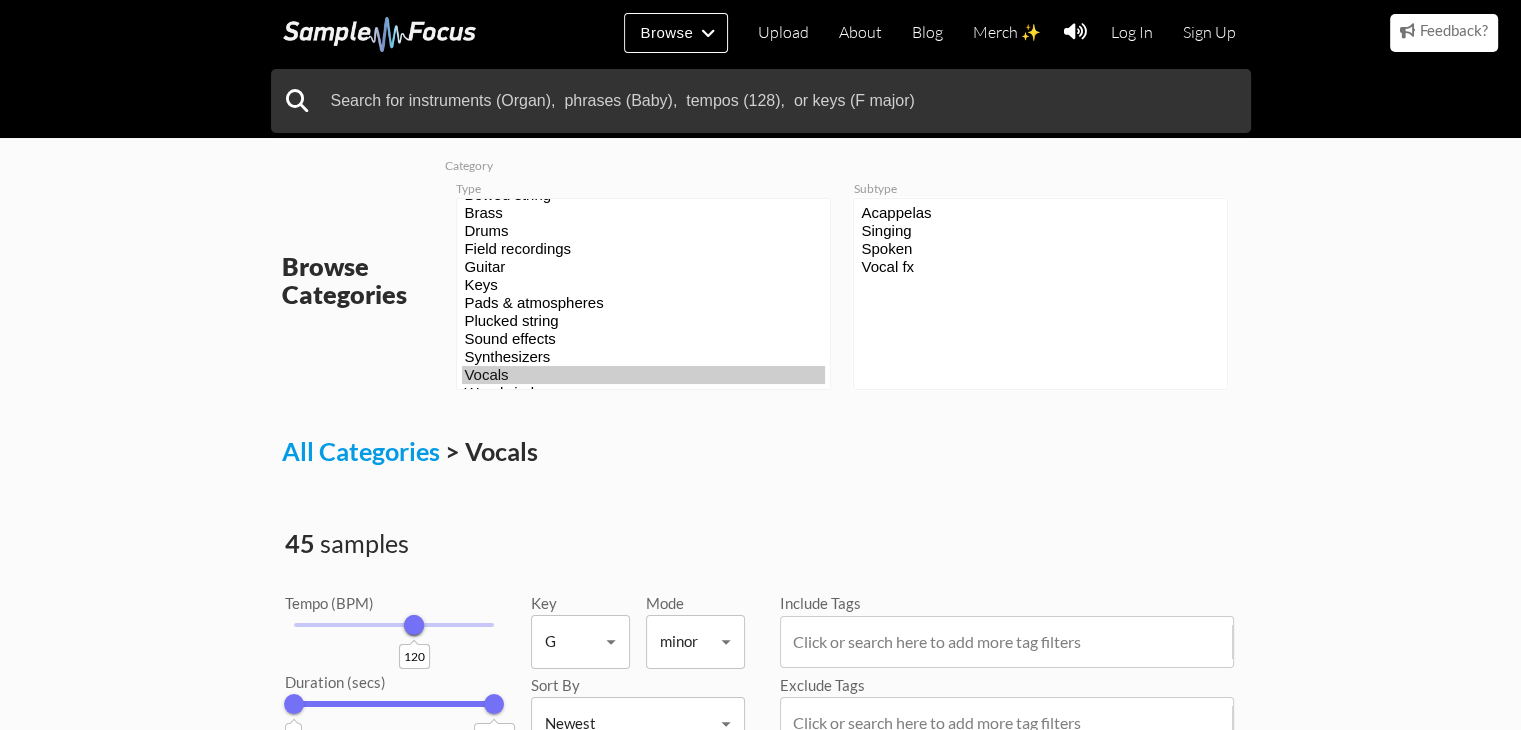 select on "64" 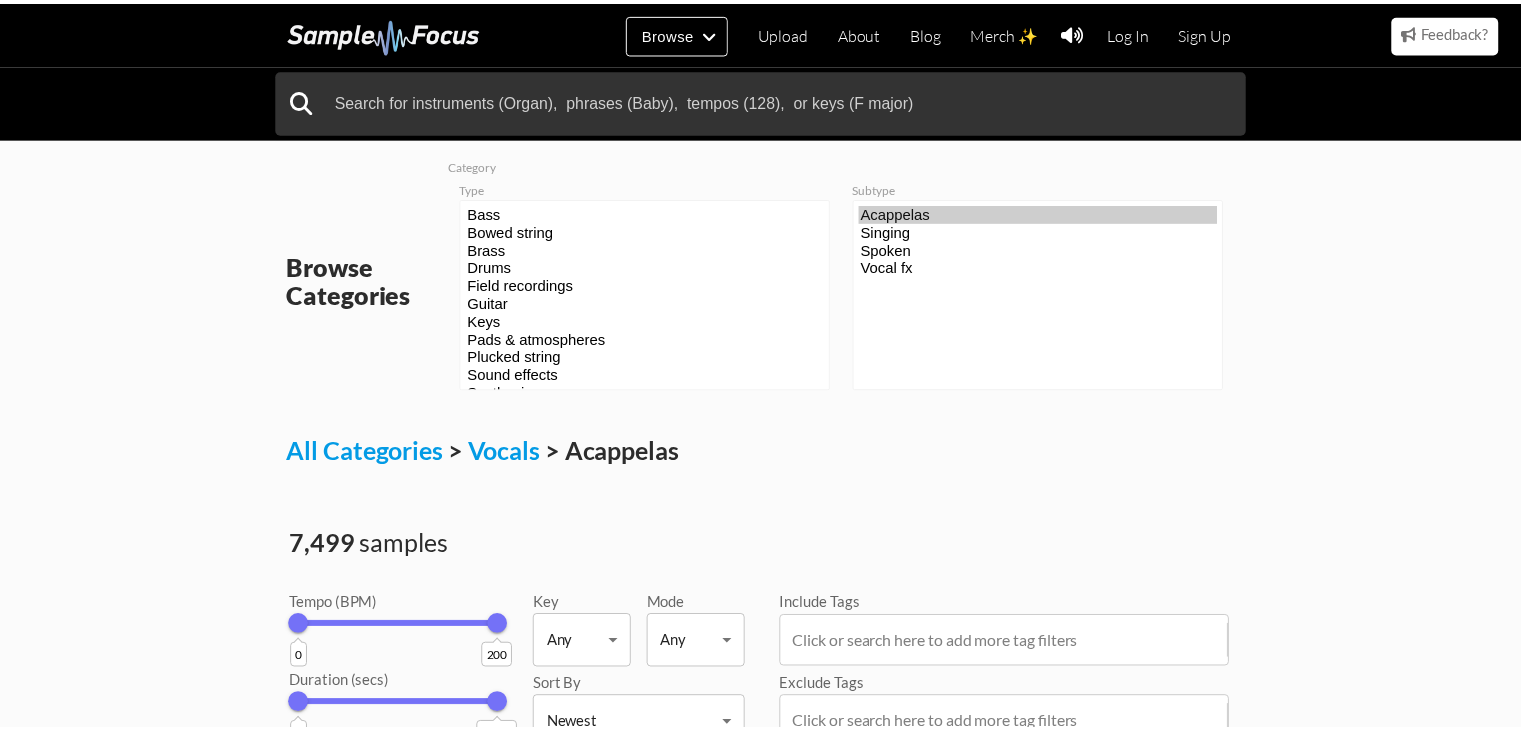 scroll, scrollTop: 0, scrollLeft: 0, axis: both 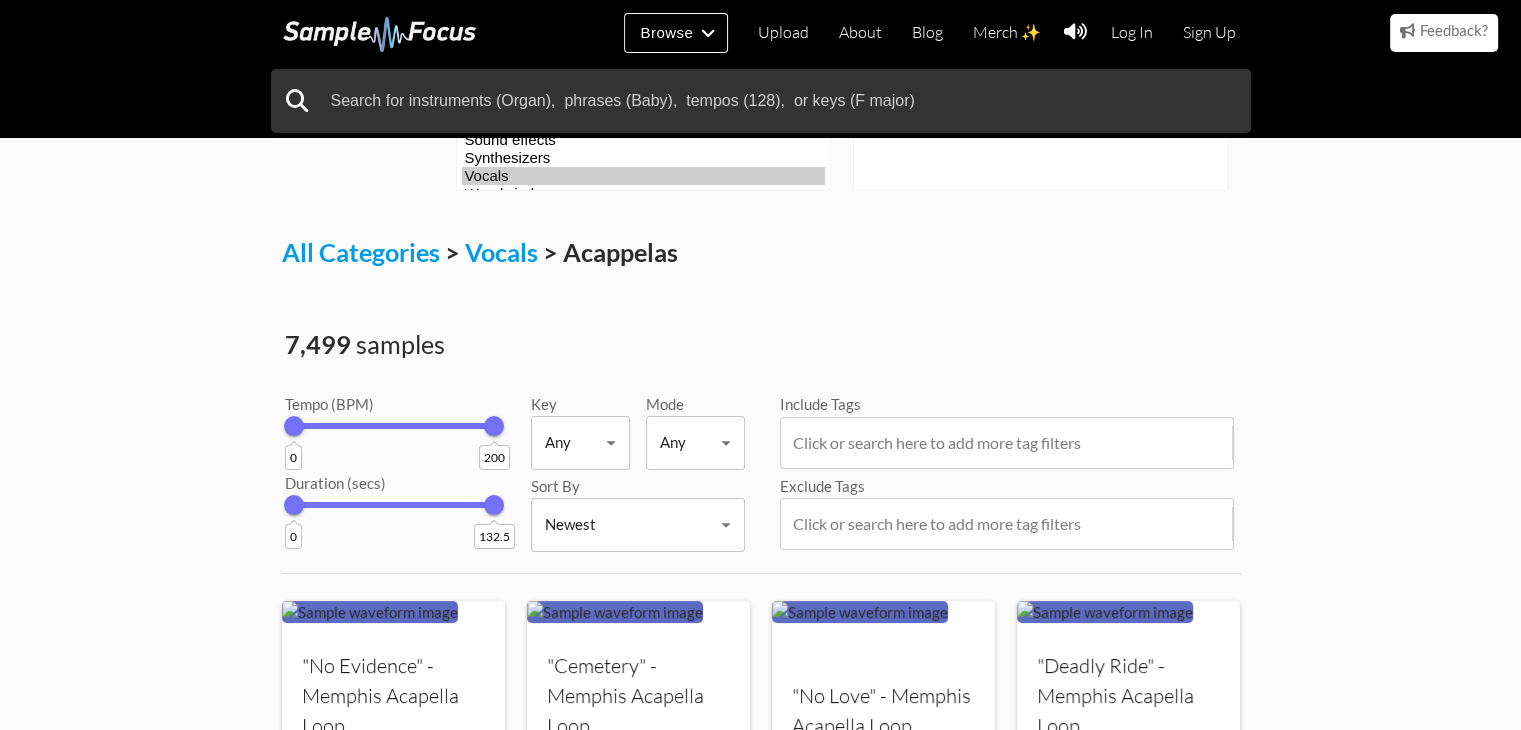 drag, startPoint x: 194, startPoint y: 509, endPoint x: 196, endPoint y: 598, distance: 89.02247 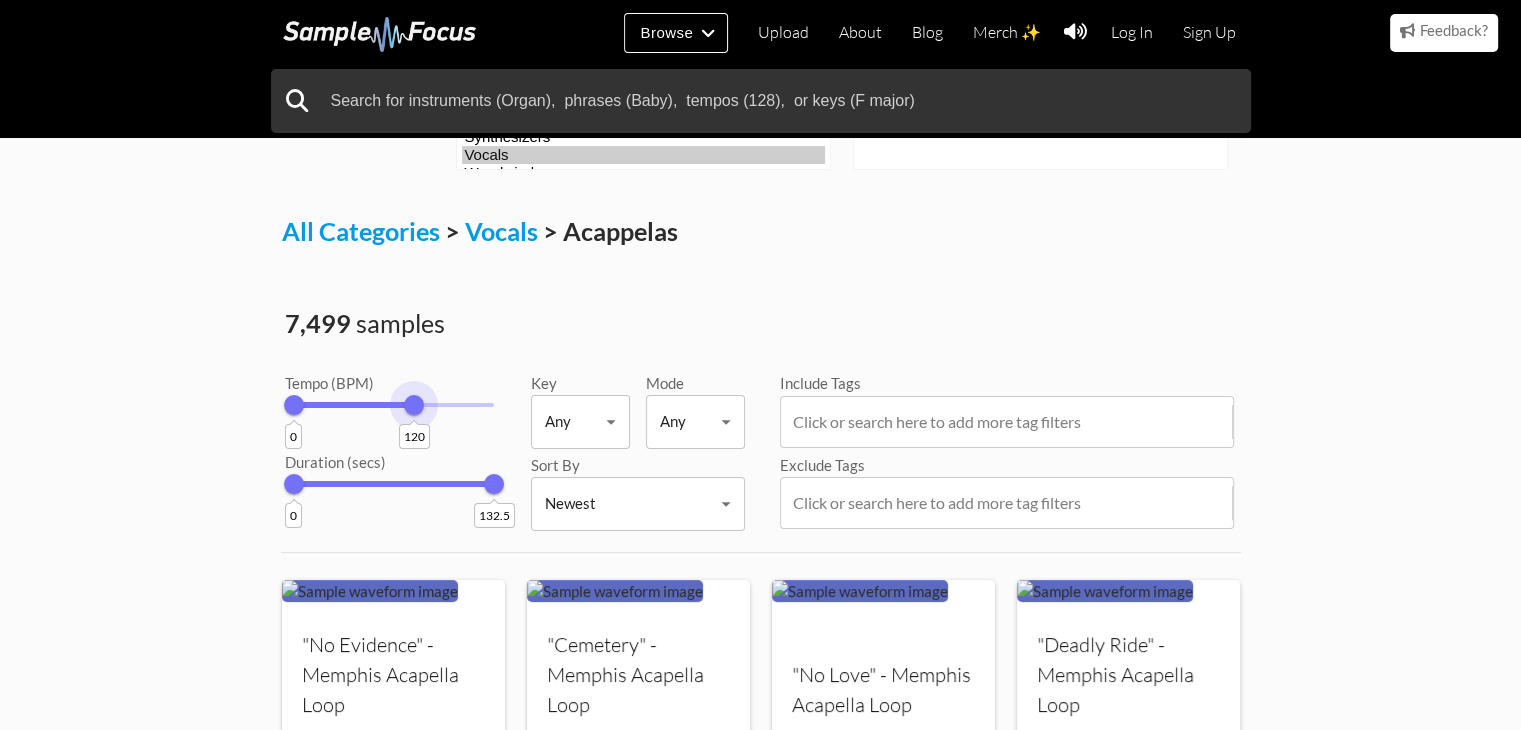 drag, startPoint x: 423, startPoint y: 435, endPoint x: 414, endPoint y: 497, distance: 62.649822 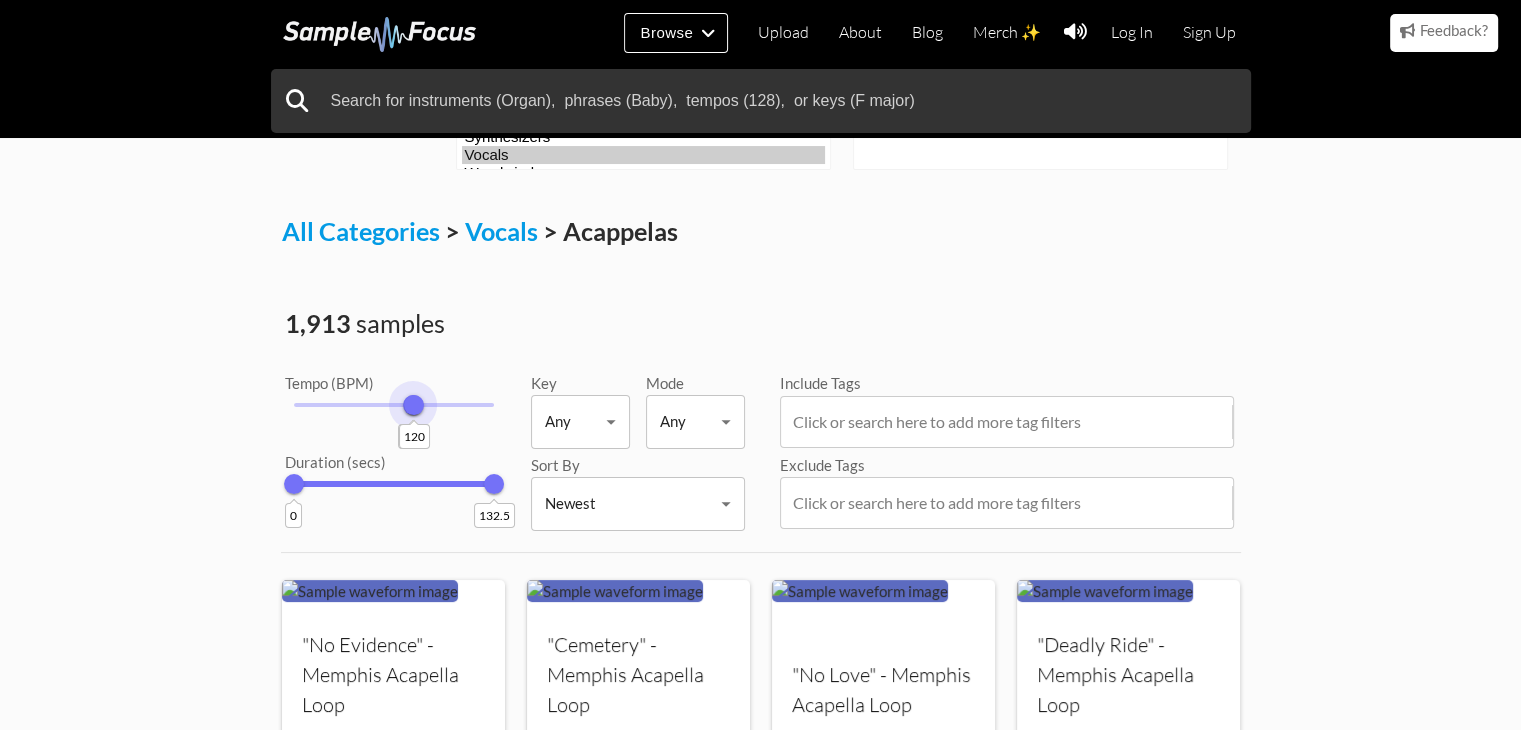 drag, startPoint x: 290, startPoint y: 438, endPoint x: 413, endPoint y: 526, distance: 151.23822 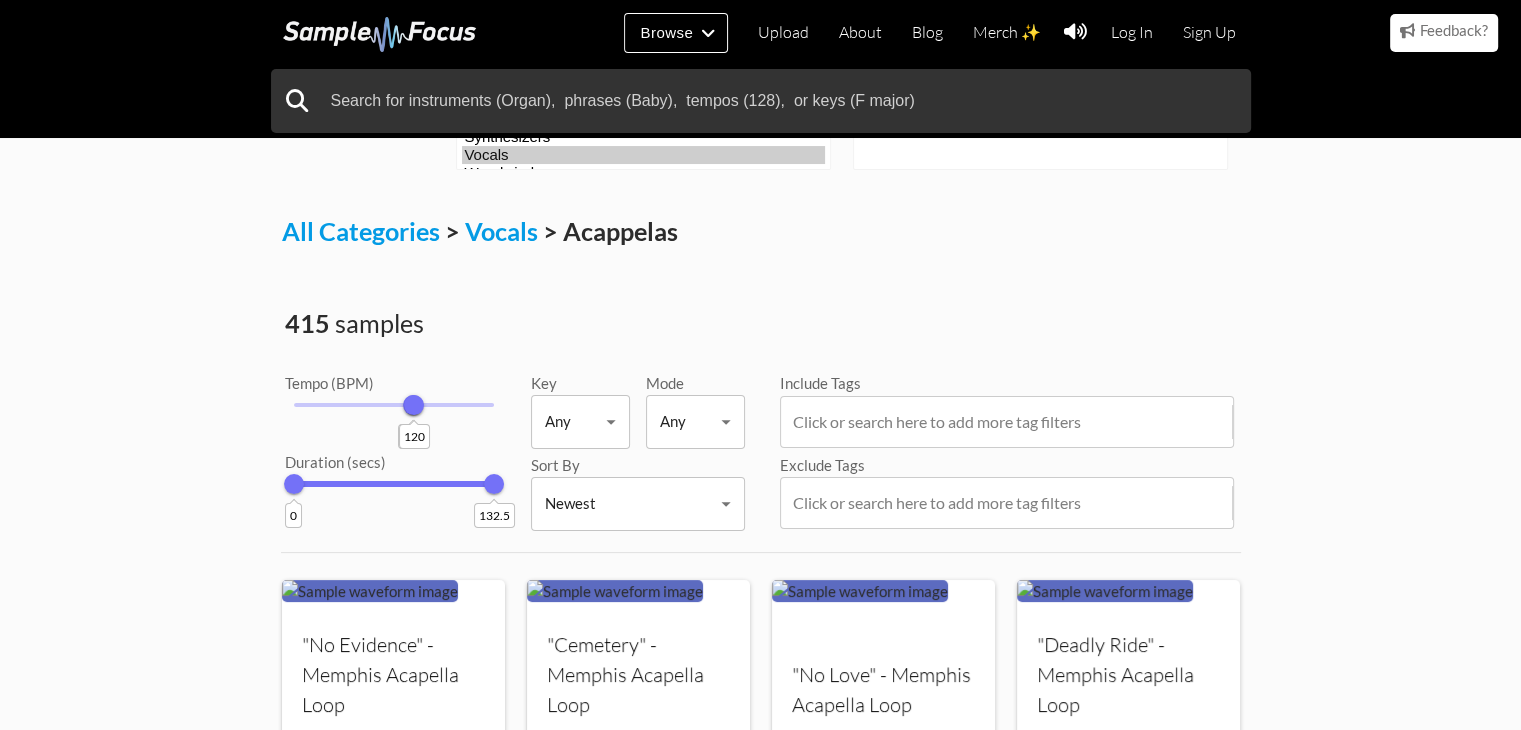 click on "Browse
Upload
About
Blog
Merch ✨
Log In
Sign Up
Categories
Tags
Collections
Upload
About
Blog
Merch ✨
Log In
Sign Up
Browse Categories
Category
Type
Bass
Bowed string
Brass
Drums
Field recordings
Guitar Keys Vocals" at bounding box center [760, 1093] 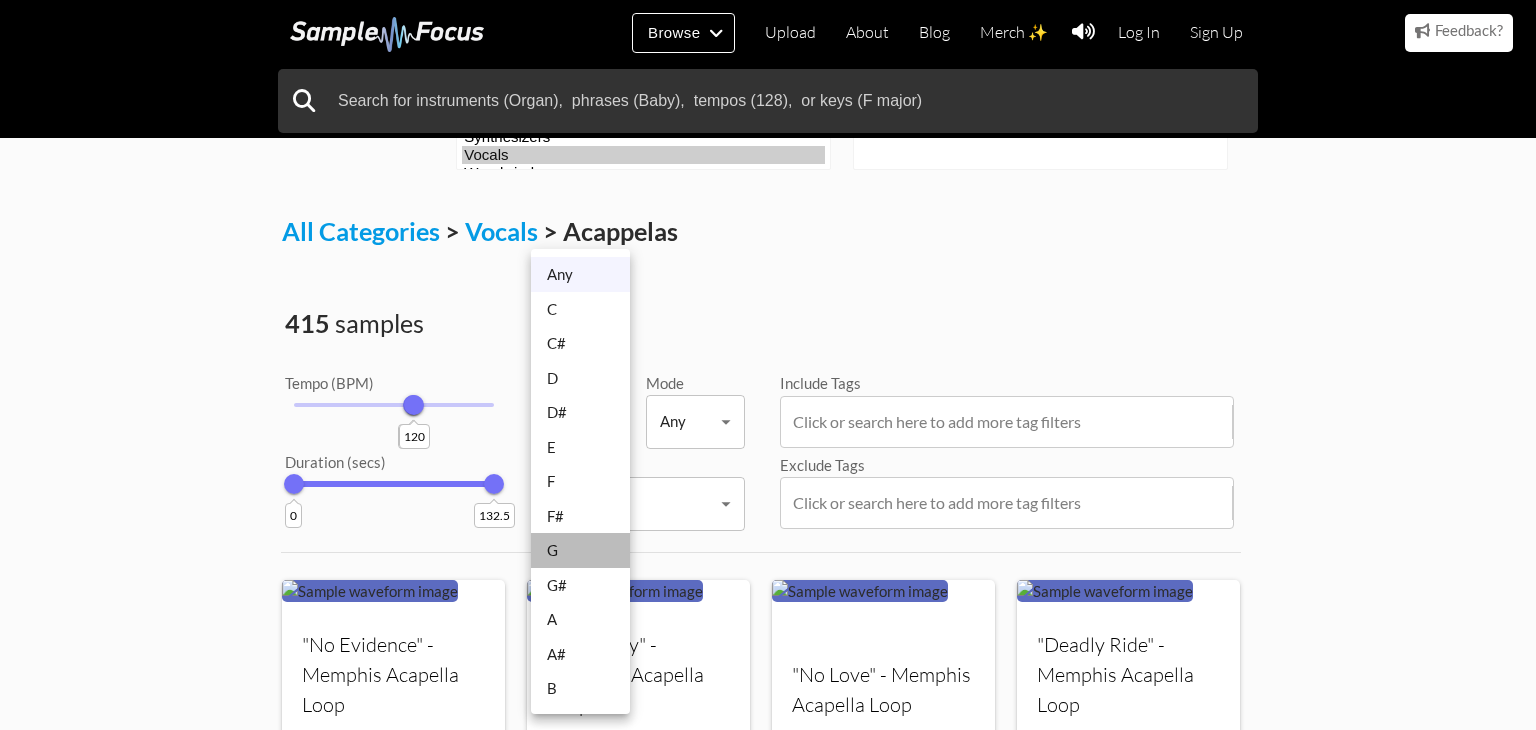 click on "G" at bounding box center [580, 550] 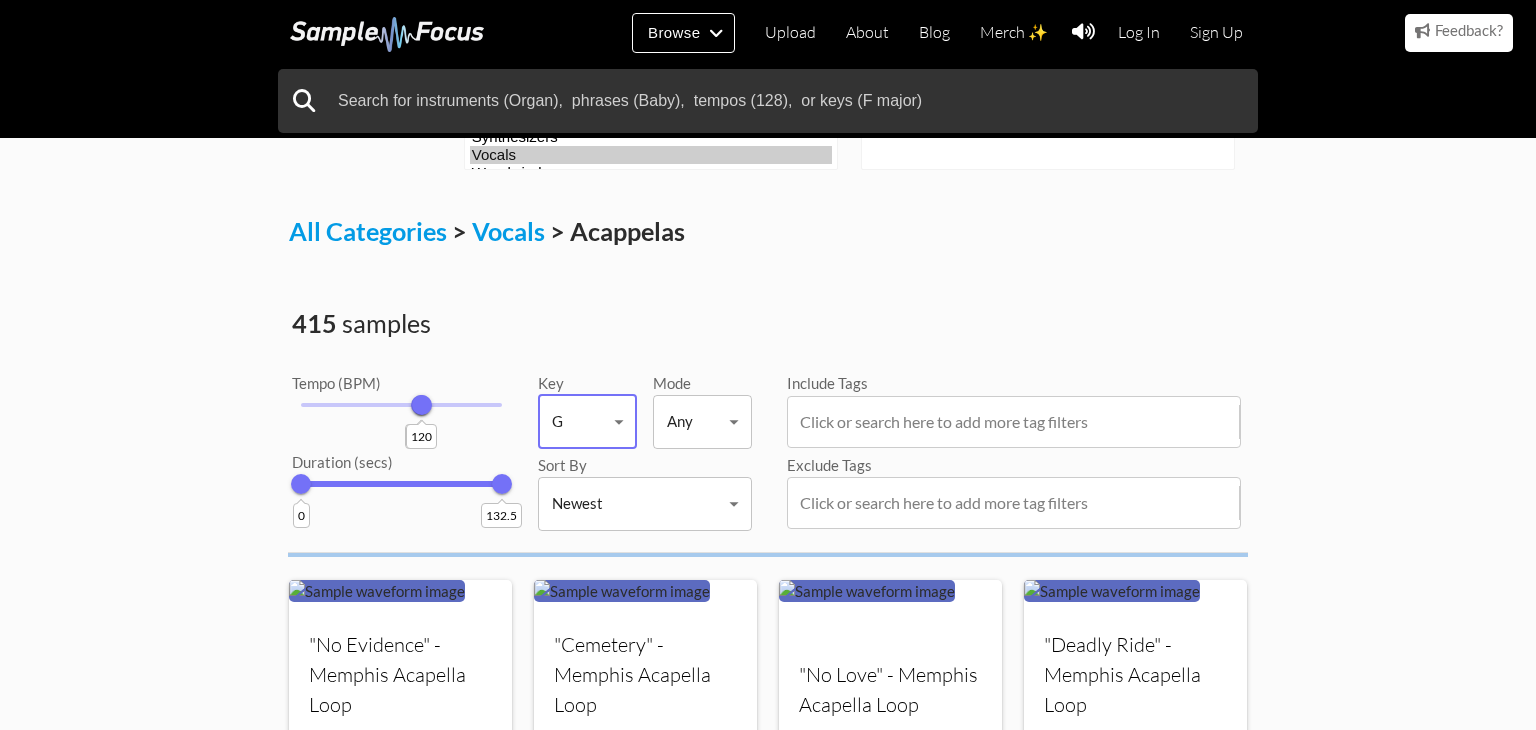 click on "Browse
Upload
About
Blog
Merch ✨
Log In
Sign Up
Categories
Tags
Collections
Upload
About
Blog
Merch ✨
Log In
Sign Up
Browse Categories
Category
Type
Bass
Bowed string
Brass
Drums
Field recordings
Guitar Keys Vocals" at bounding box center [768, 1093] 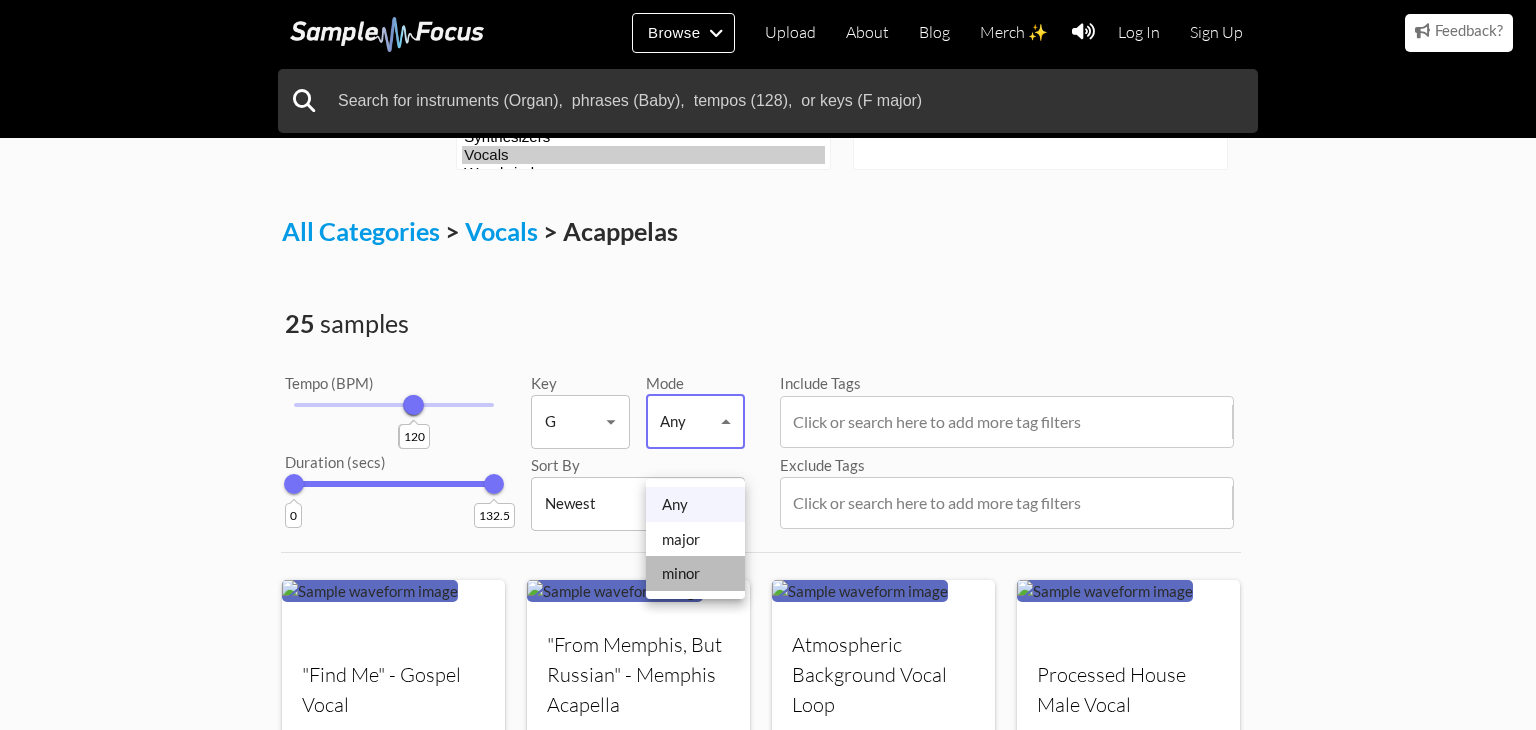 click on "minor" at bounding box center (695, 573) 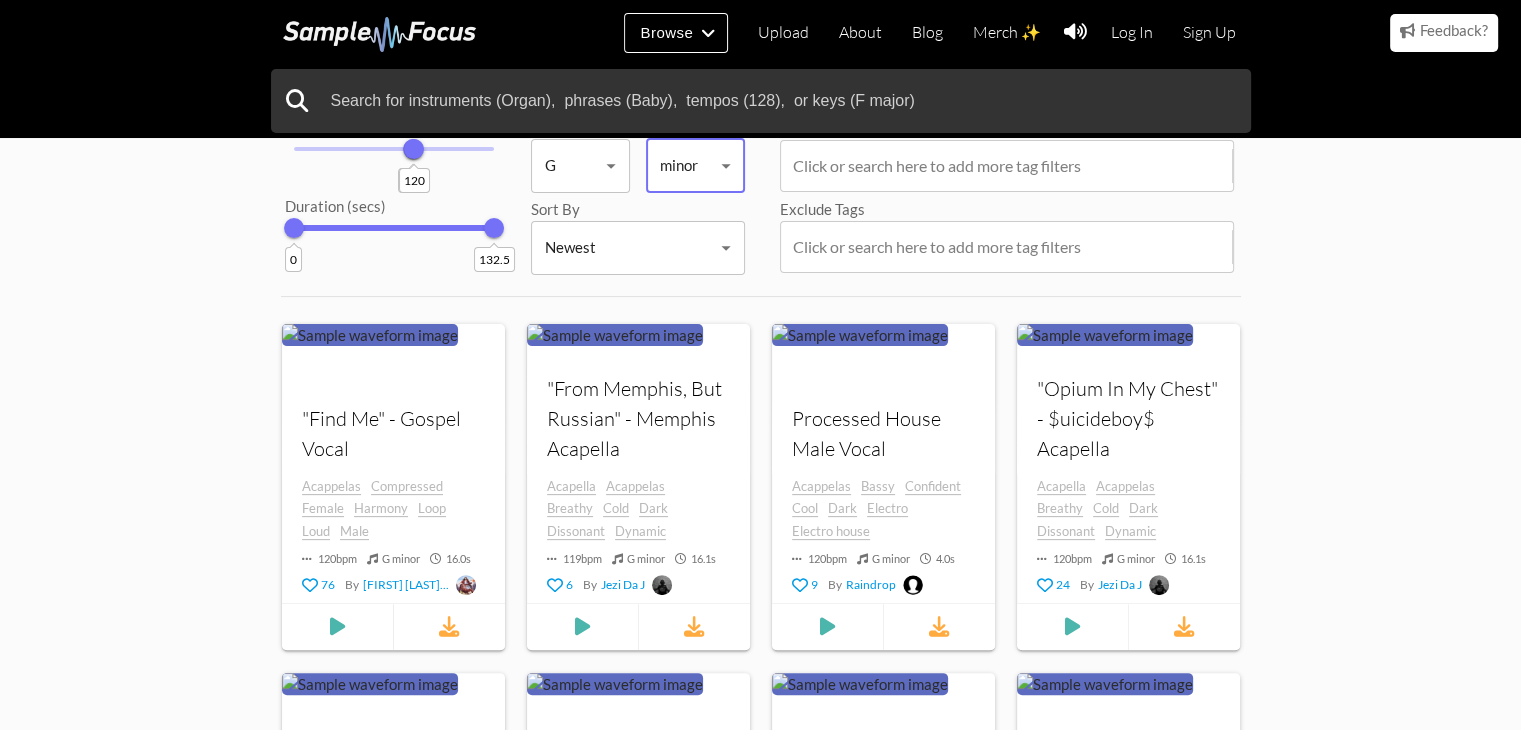 scroll, scrollTop: 665, scrollLeft: 0, axis: vertical 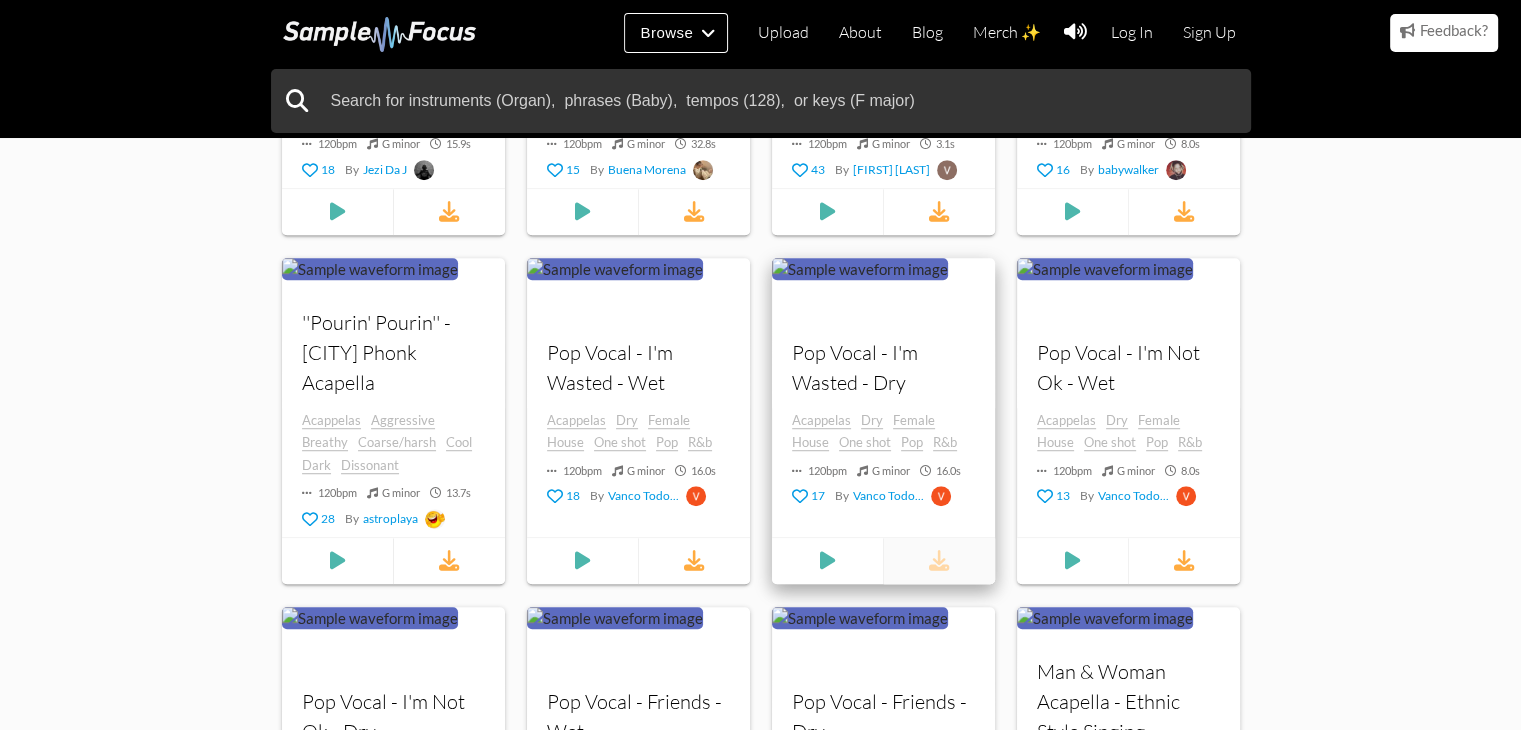 click at bounding box center [938, 561] 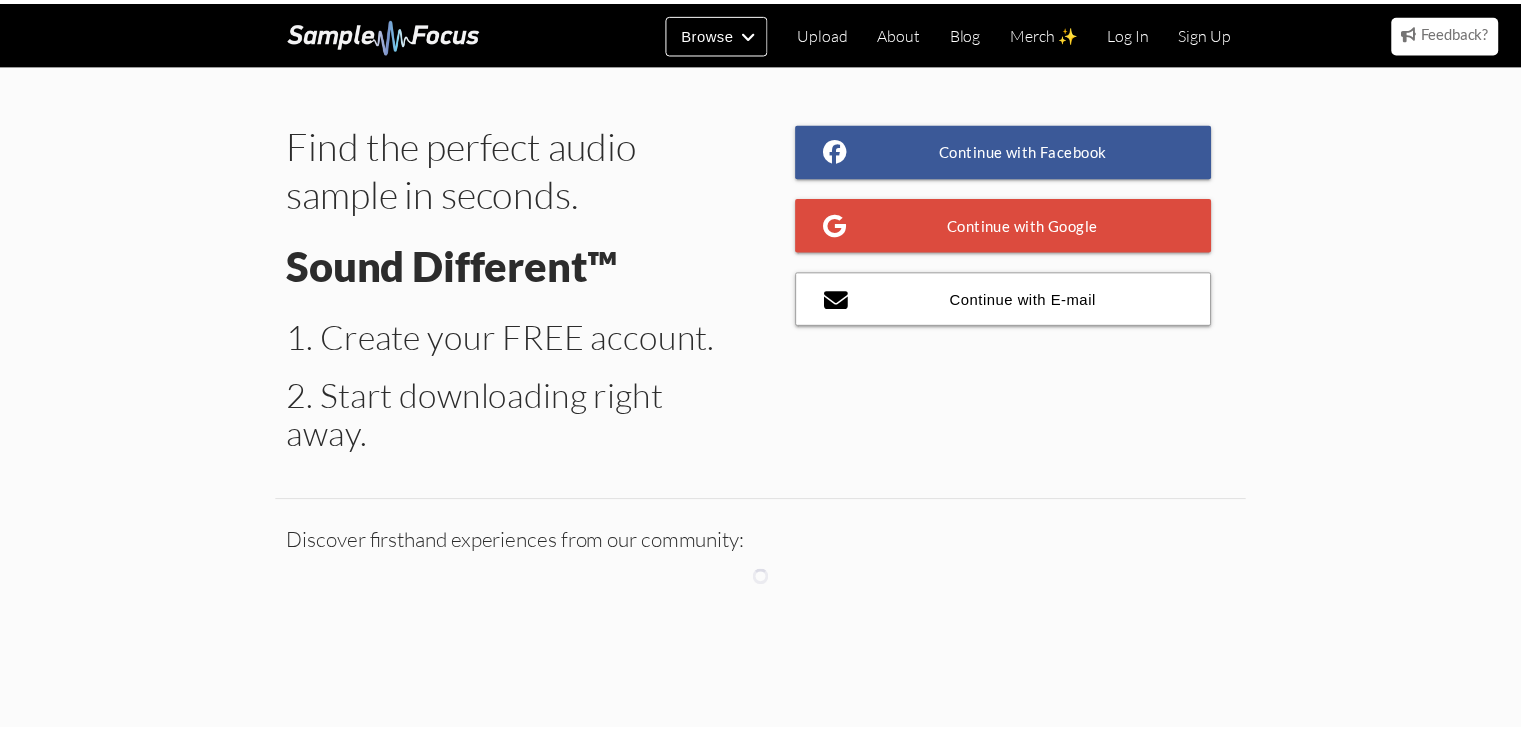 scroll, scrollTop: 0, scrollLeft: 0, axis: both 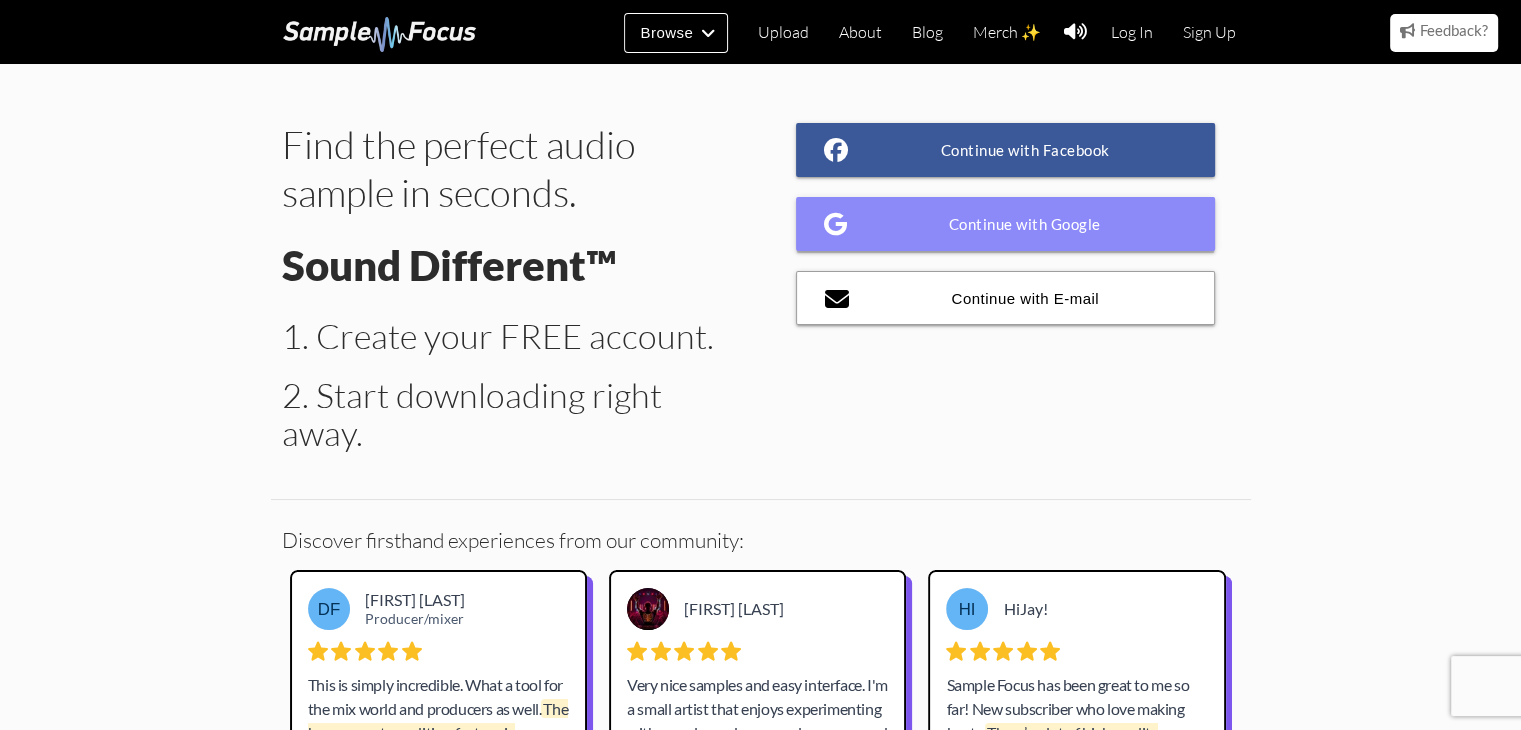 click on "Continue with Google" at bounding box center (1006, 224) 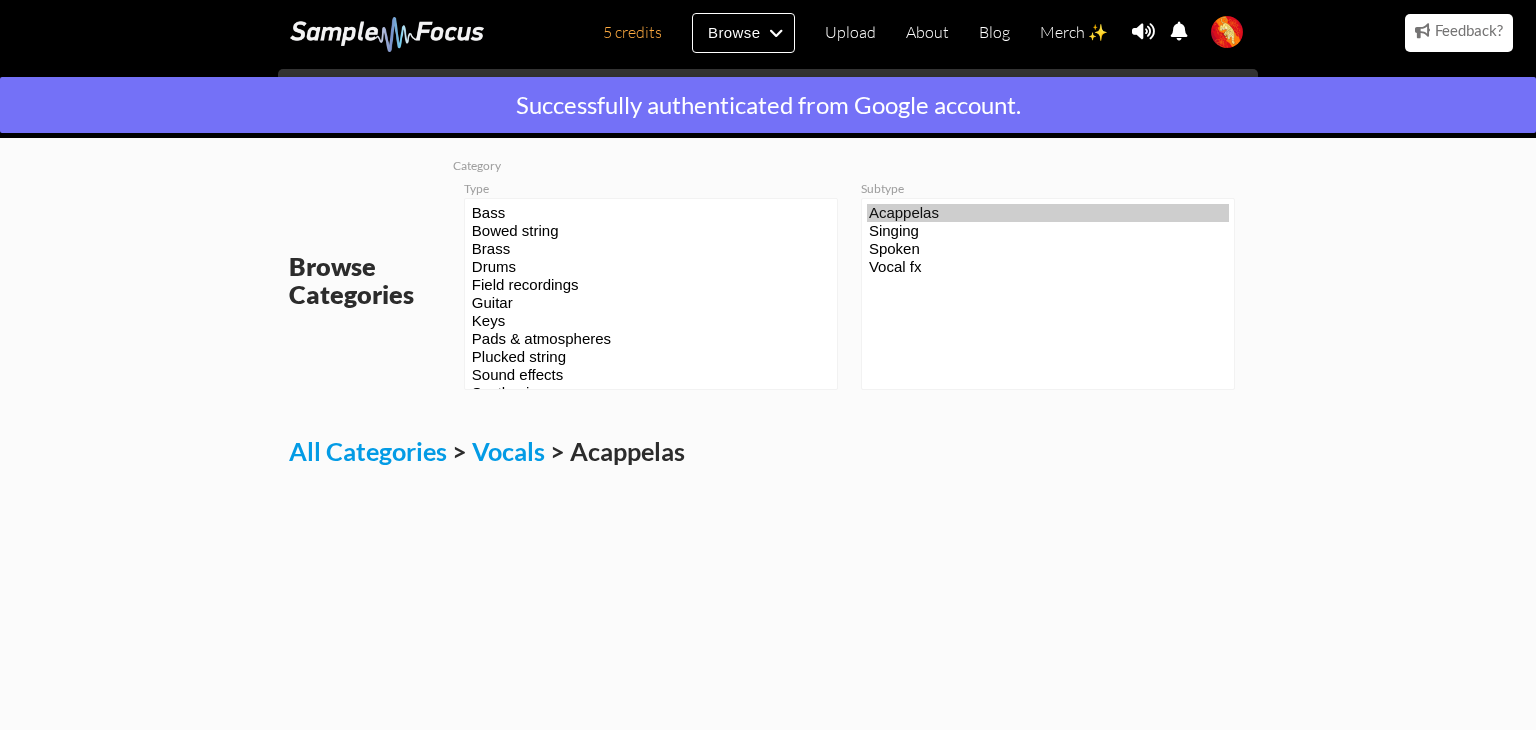 scroll, scrollTop: 0, scrollLeft: 0, axis: both 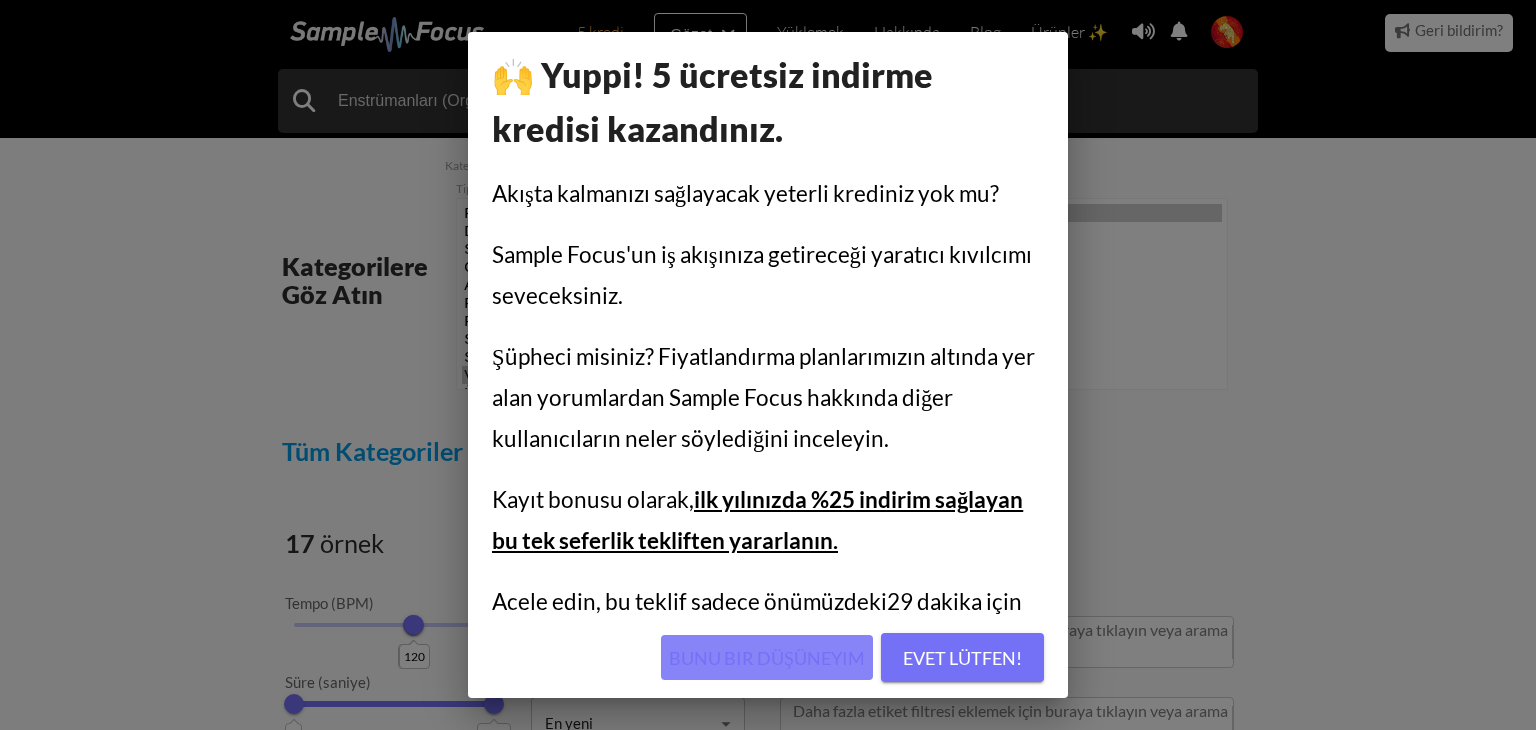 click on "Bunu bir düşüneyim" at bounding box center [767, 658] 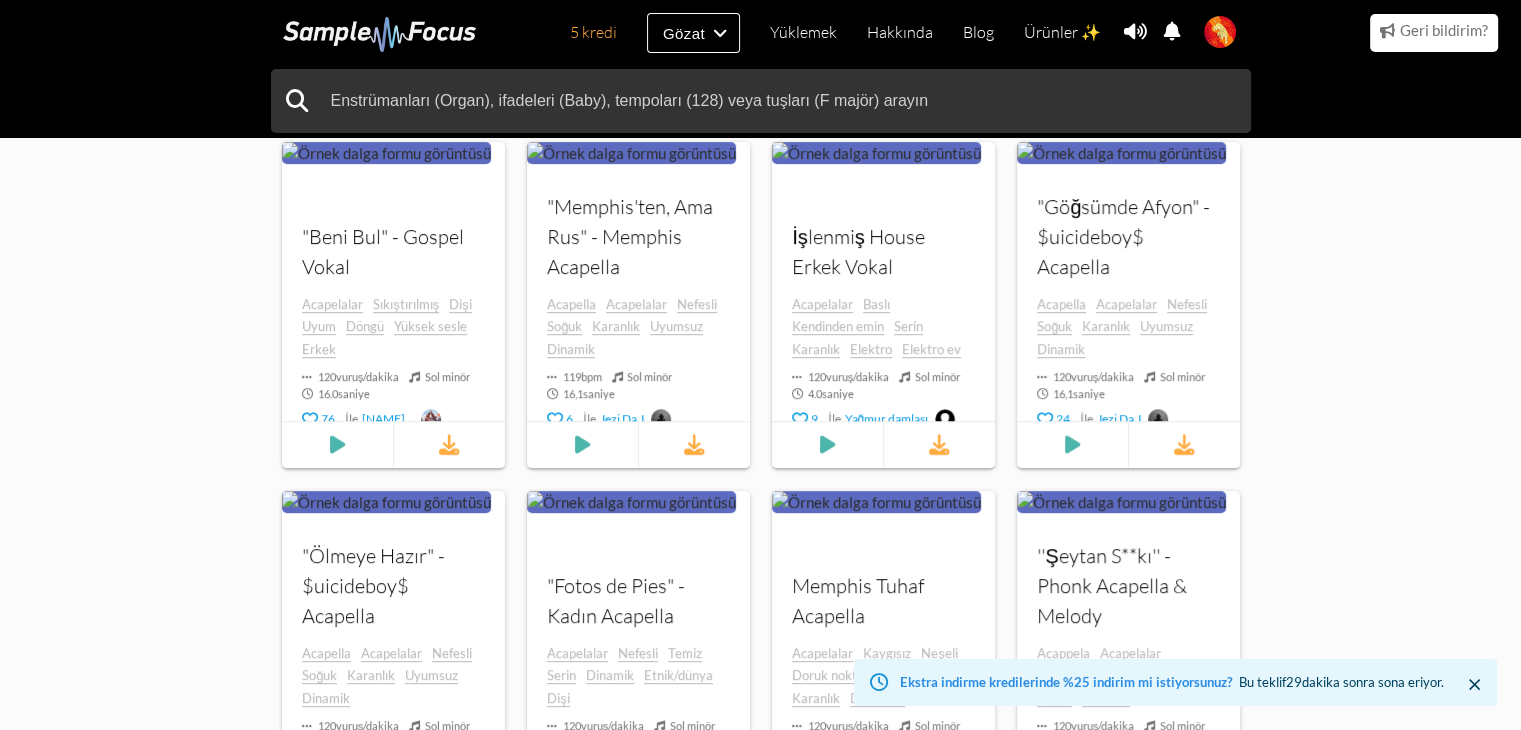 scroll, scrollTop: 727, scrollLeft: 0, axis: vertical 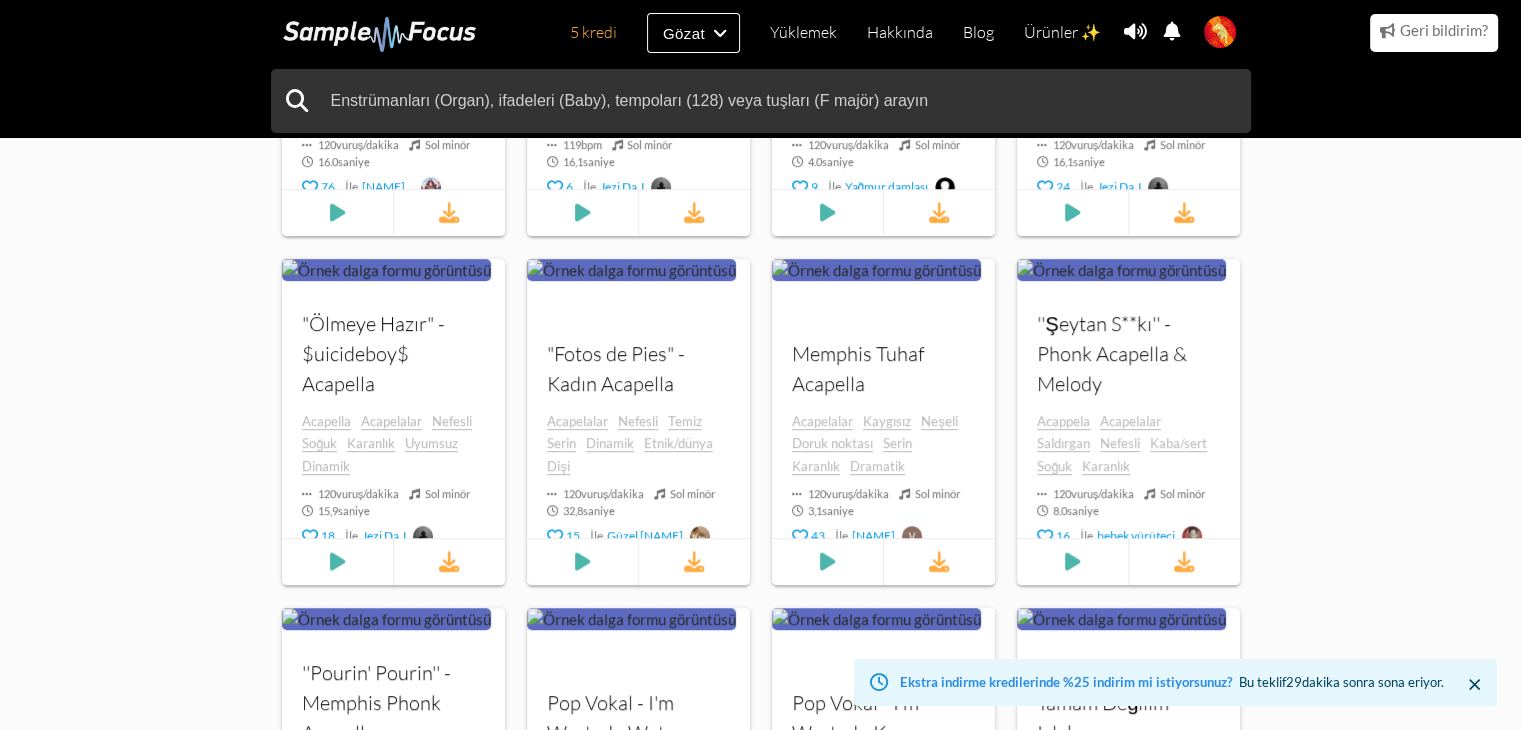 drag, startPoint x: 90, startPoint y: 423, endPoint x: 90, endPoint y: 448, distance: 25 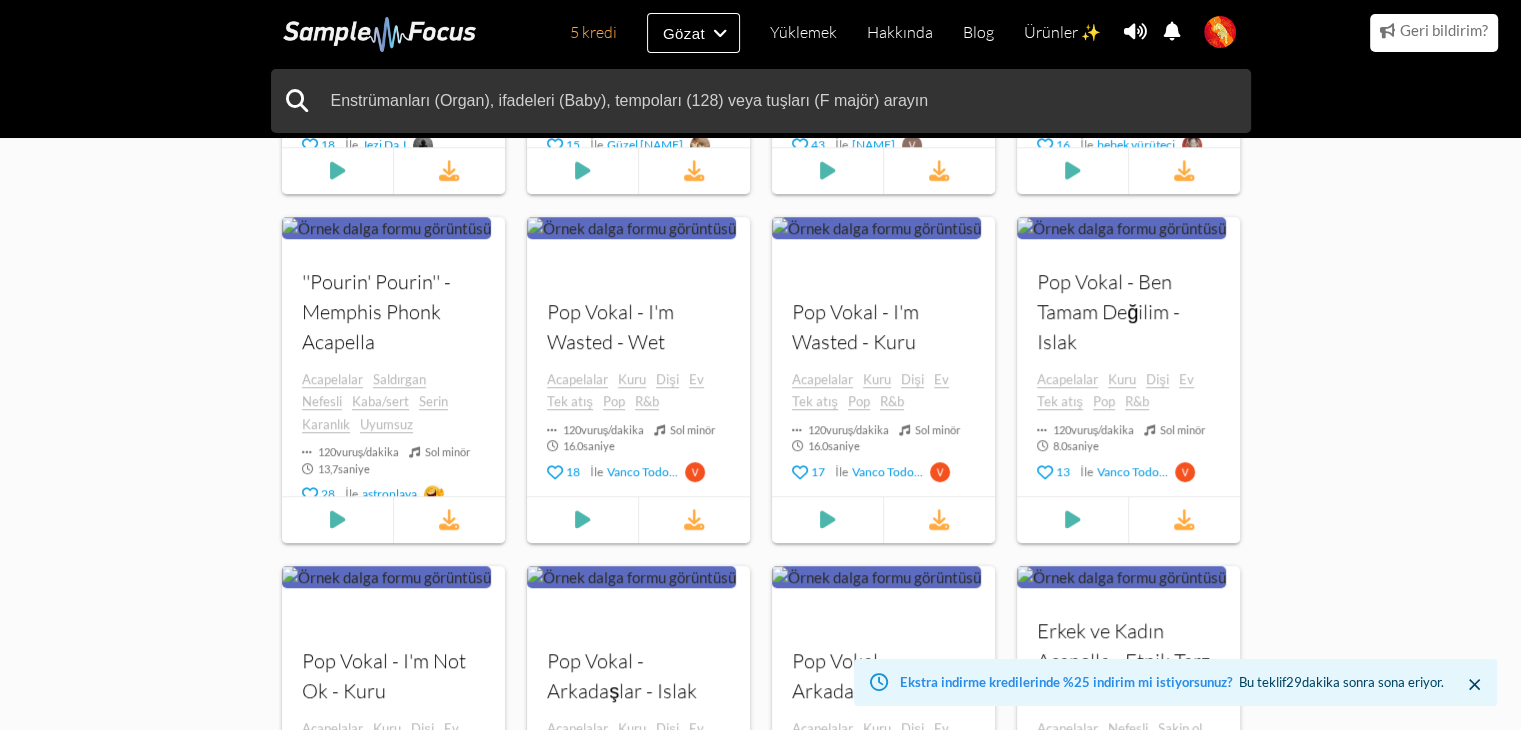 drag, startPoint x: 1284, startPoint y: 296, endPoint x: 1253, endPoint y: 449, distance: 156.10893 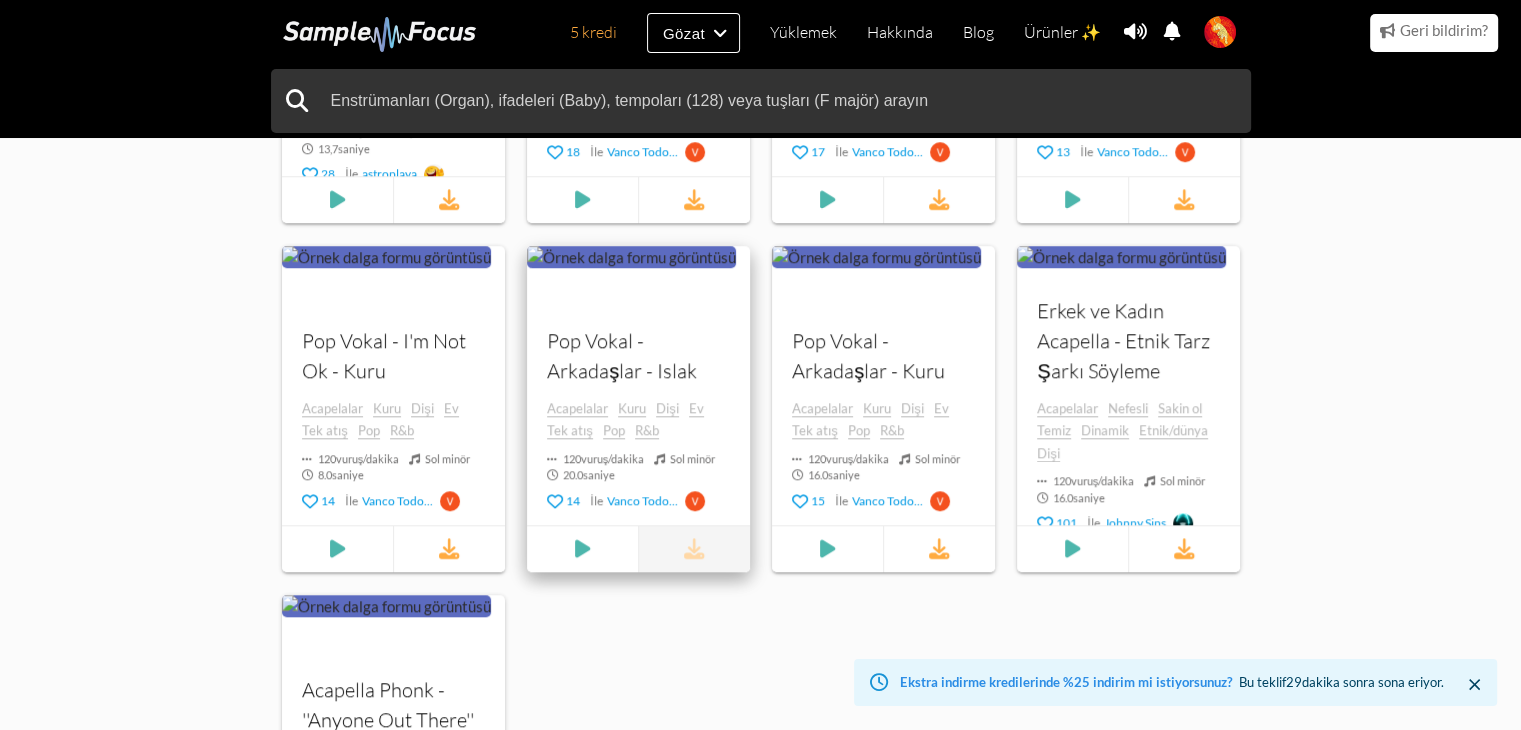 drag, startPoint x: 685, startPoint y: 601, endPoint x: 696, endPoint y: 560, distance: 42.44997 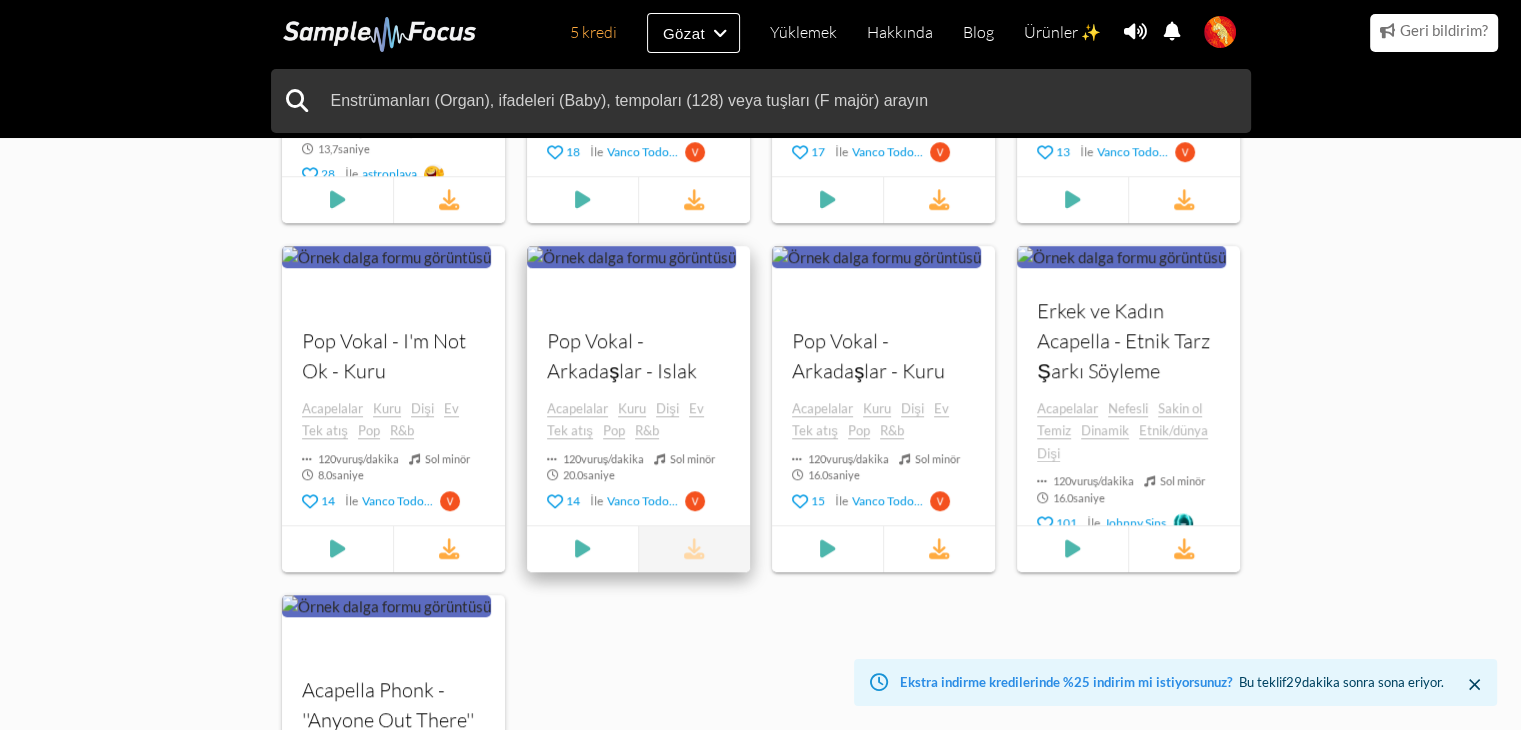 scroll, scrollTop: 1613, scrollLeft: 0, axis: vertical 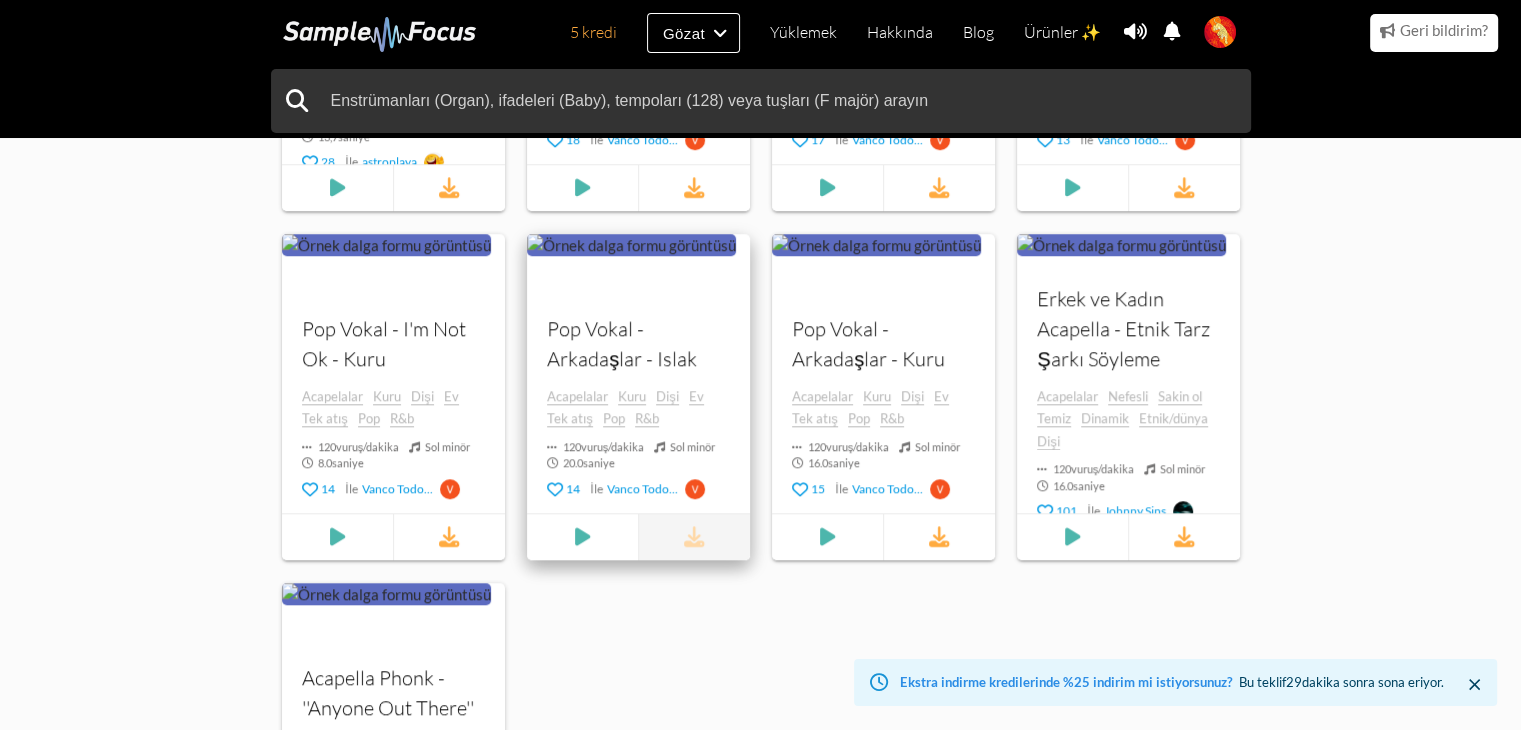click at bounding box center (694, 537) 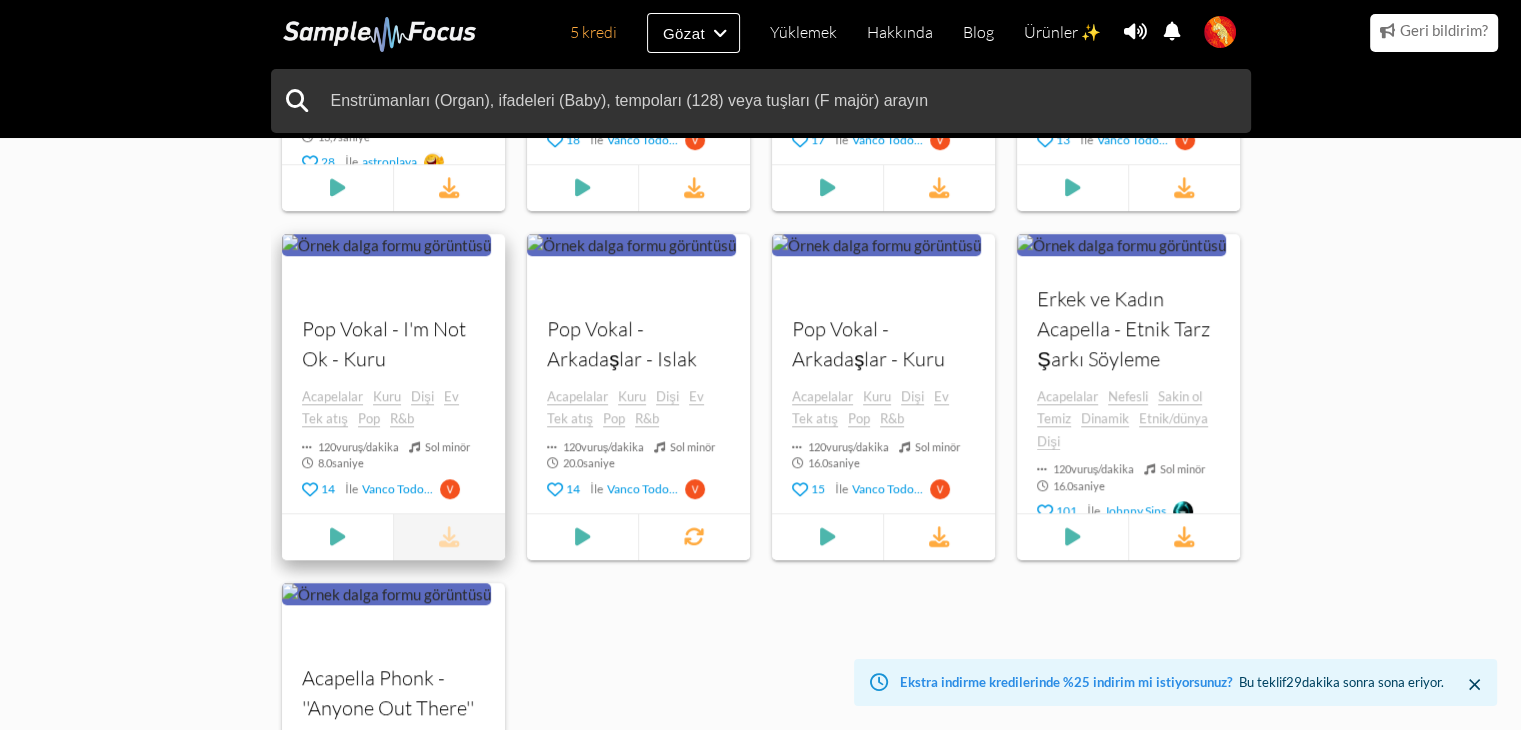 click at bounding box center (449, 537) 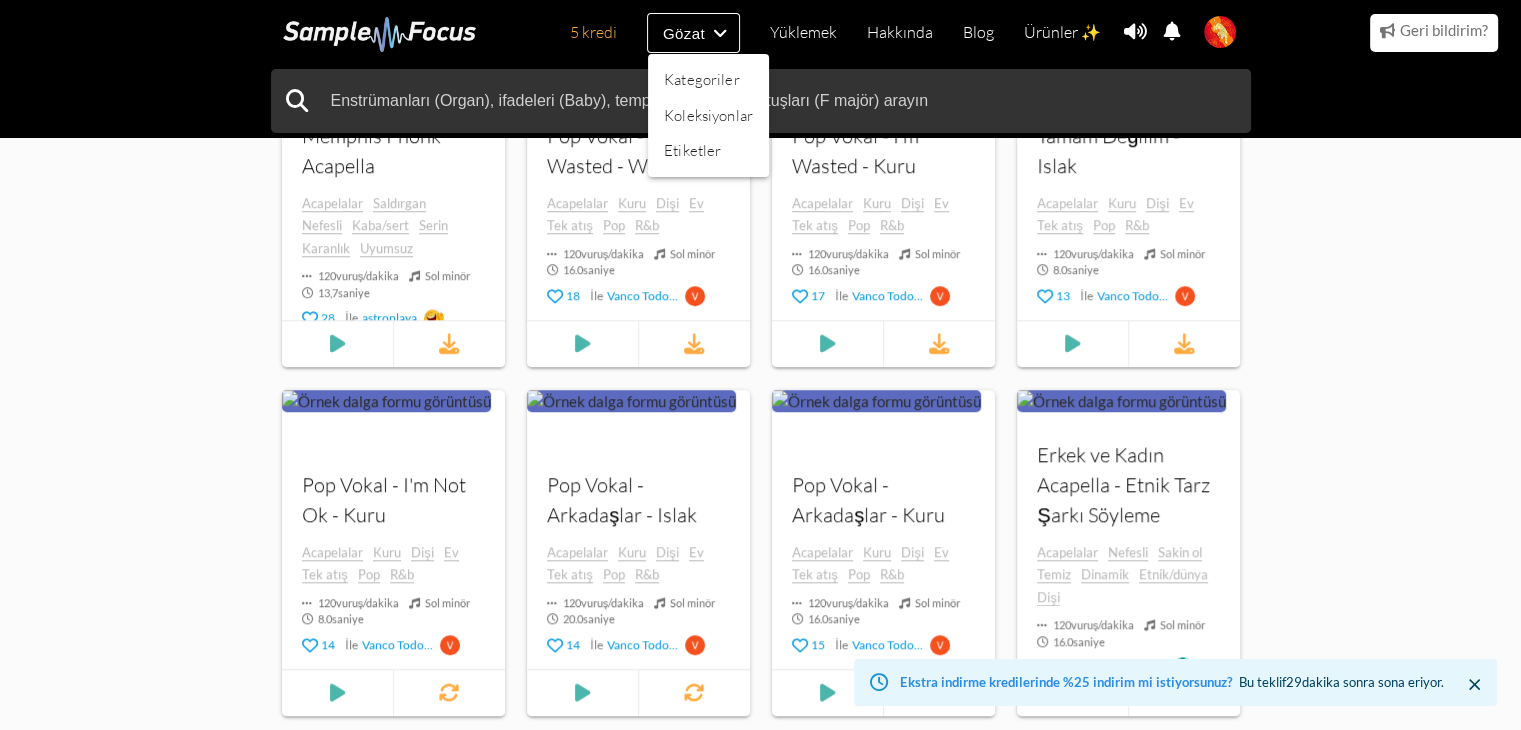 drag, startPoint x: 1330, startPoint y: 315, endPoint x: 1335, endPoint y: 281, distance: 34.36568 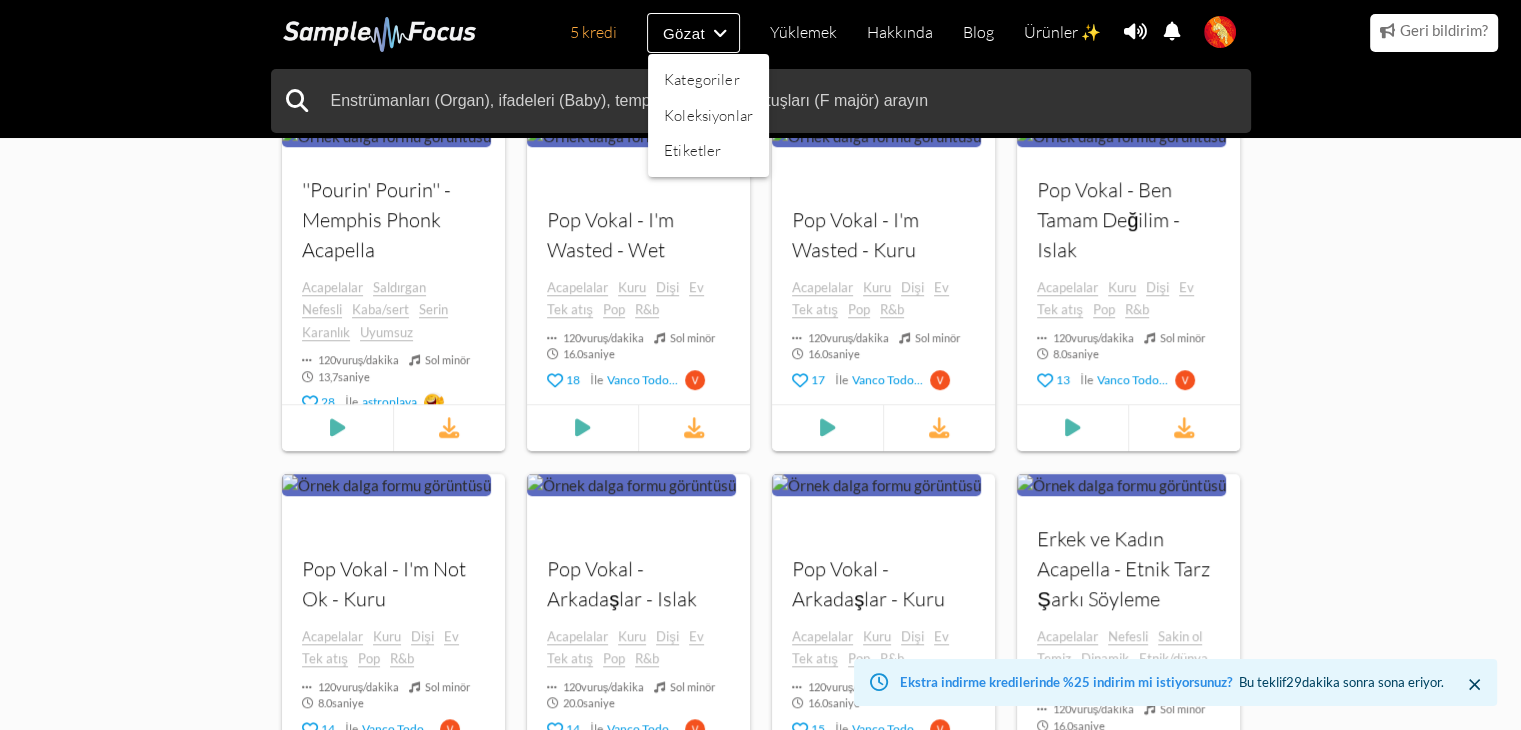 drag, startPoint x: 1308, startPoint y: 262, endPoint x: 1320, endPoint y: 198, distance: 65.11528 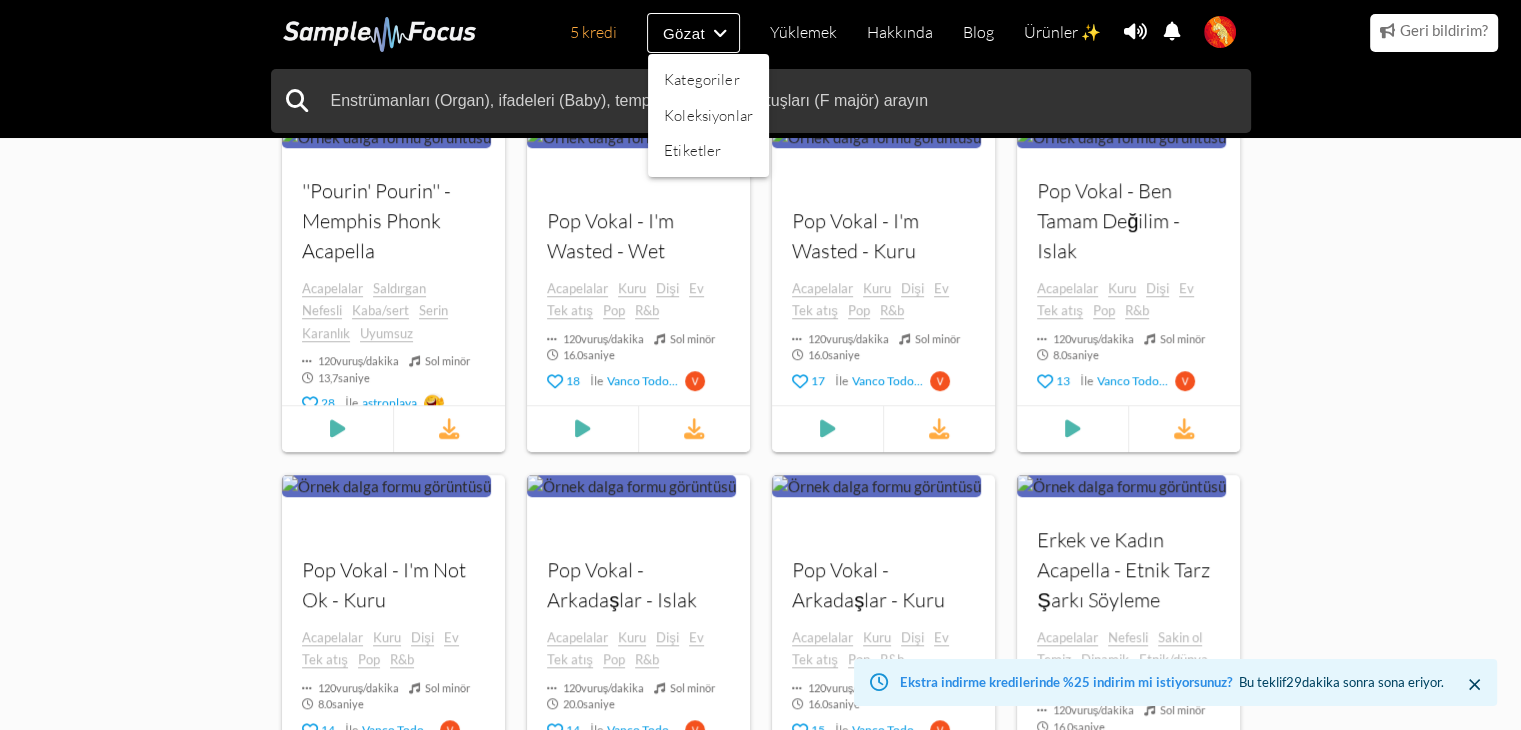 click at bounding box center [760, 365] 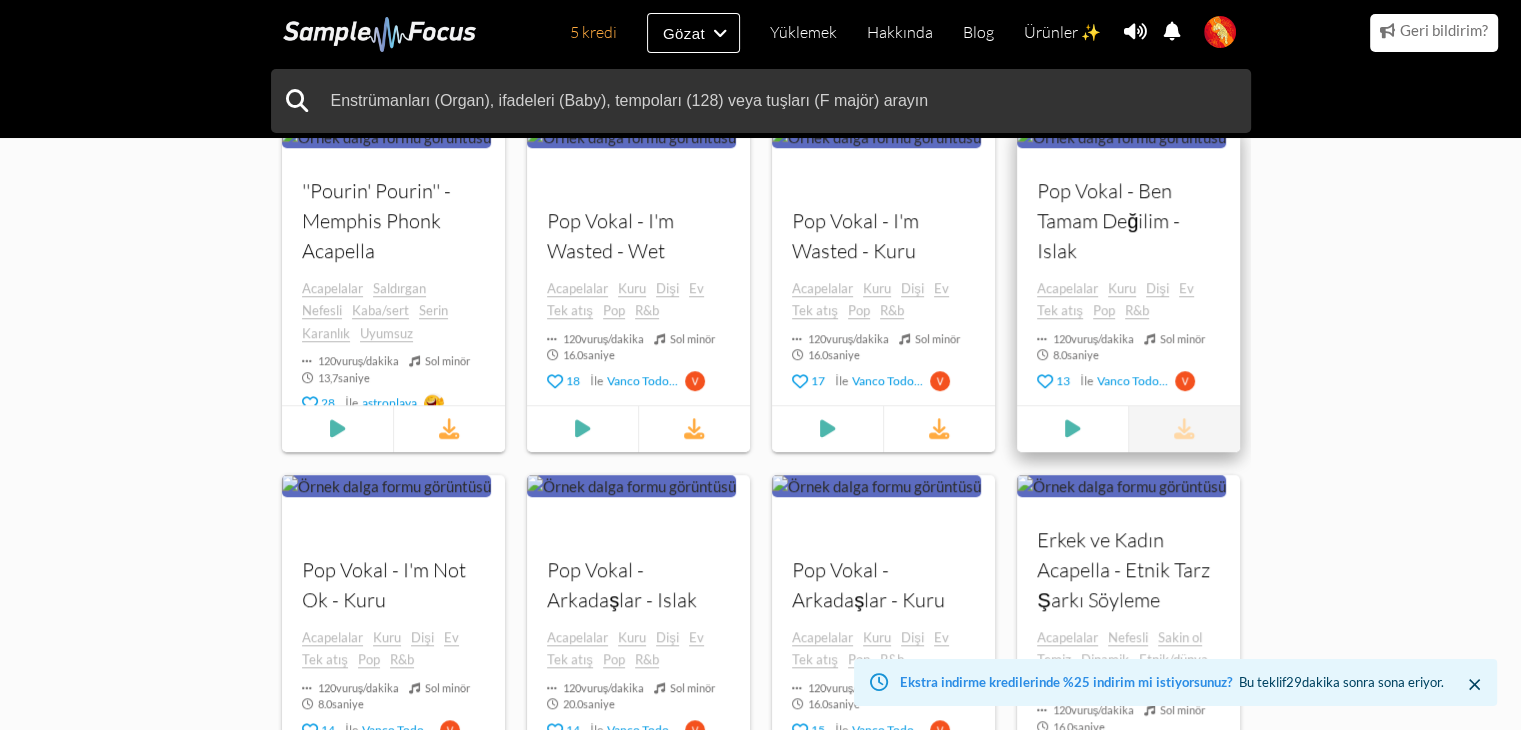 click at bounding box center (1184, 429) 